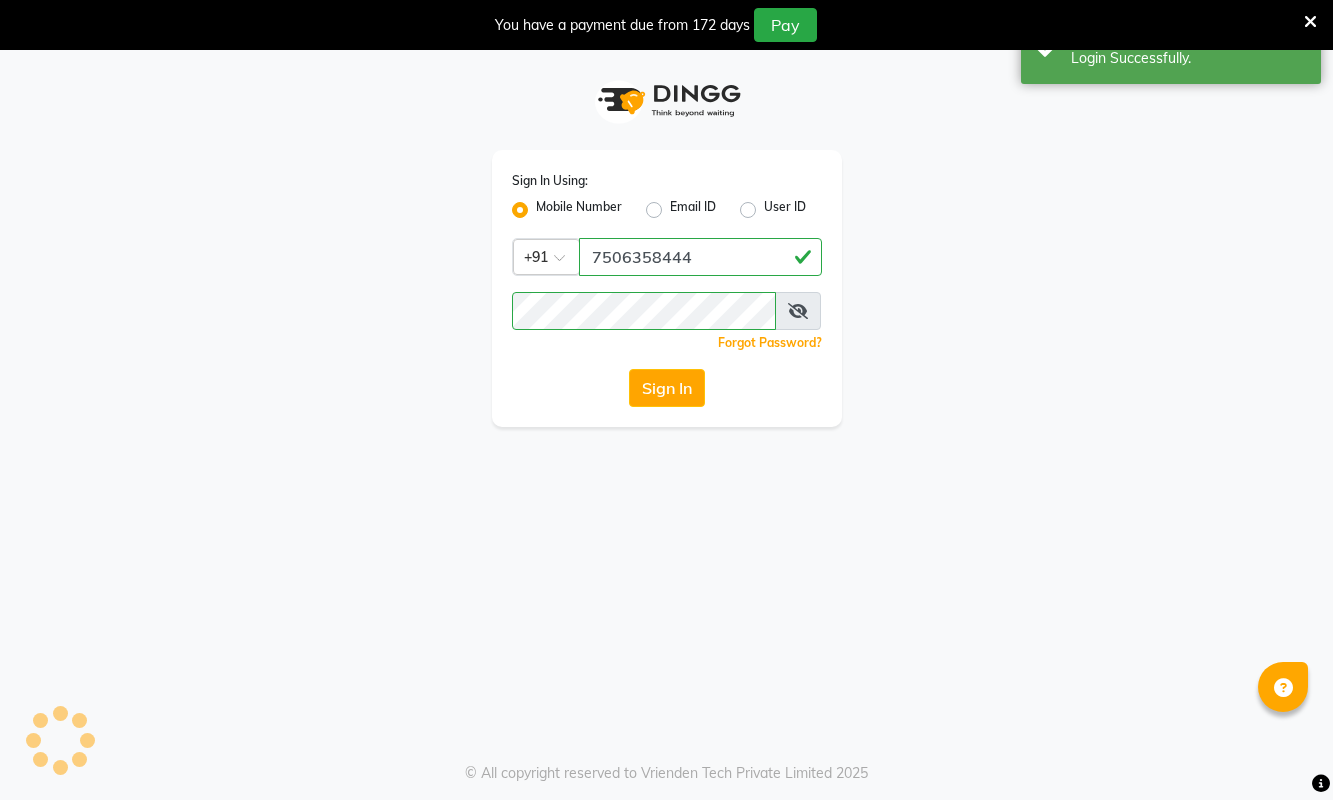 scroll, scrollTop: 51, scrollLeft: 0, axis: vertical 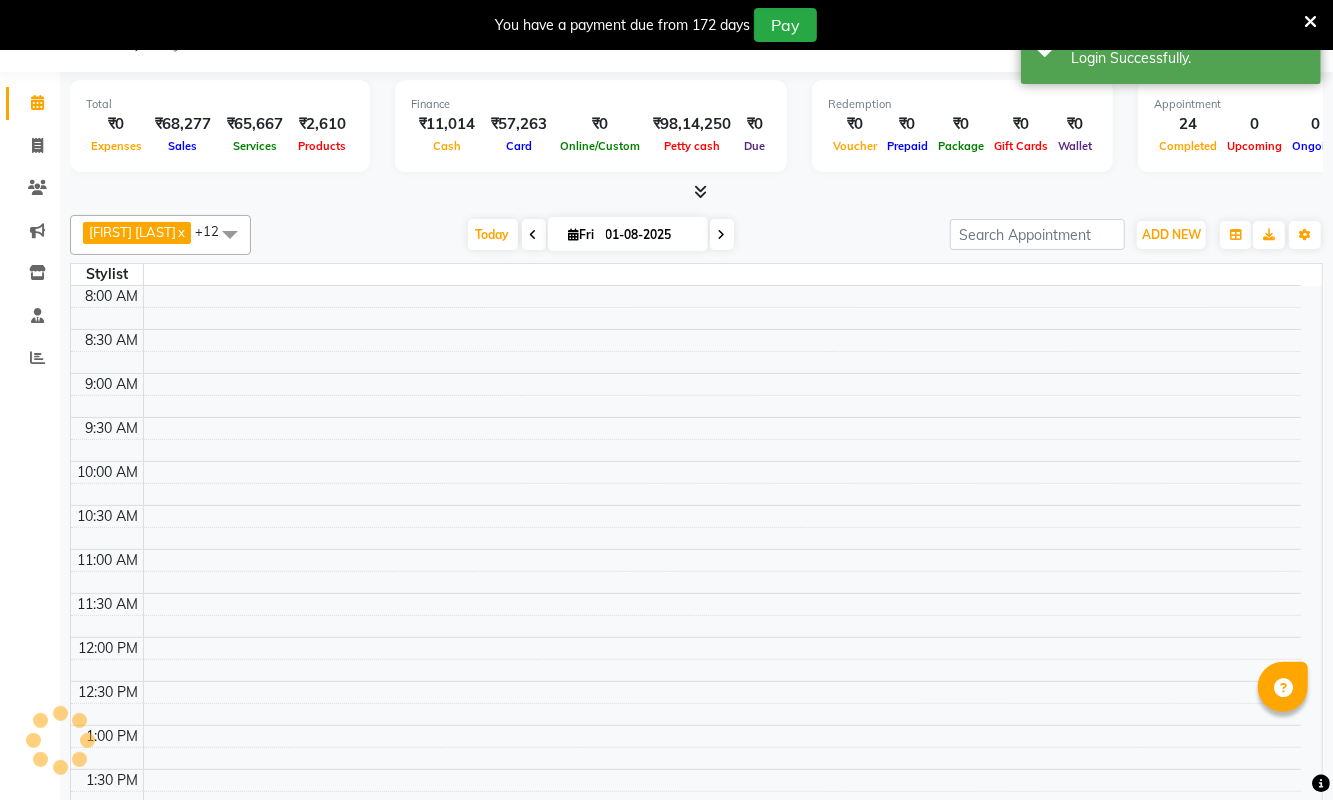 select on "en" 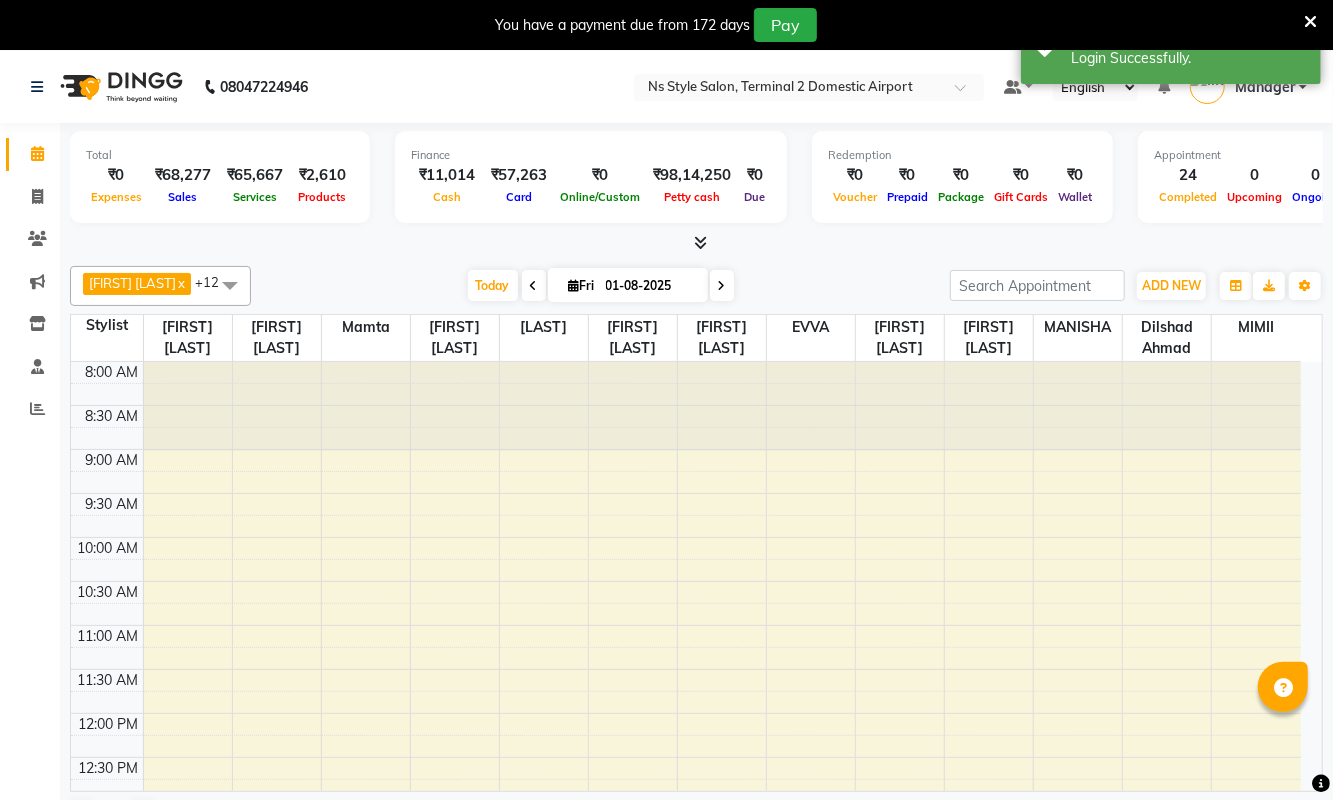 scroll, scrollTop: 693, scrollLeft: 0, axis: vertical 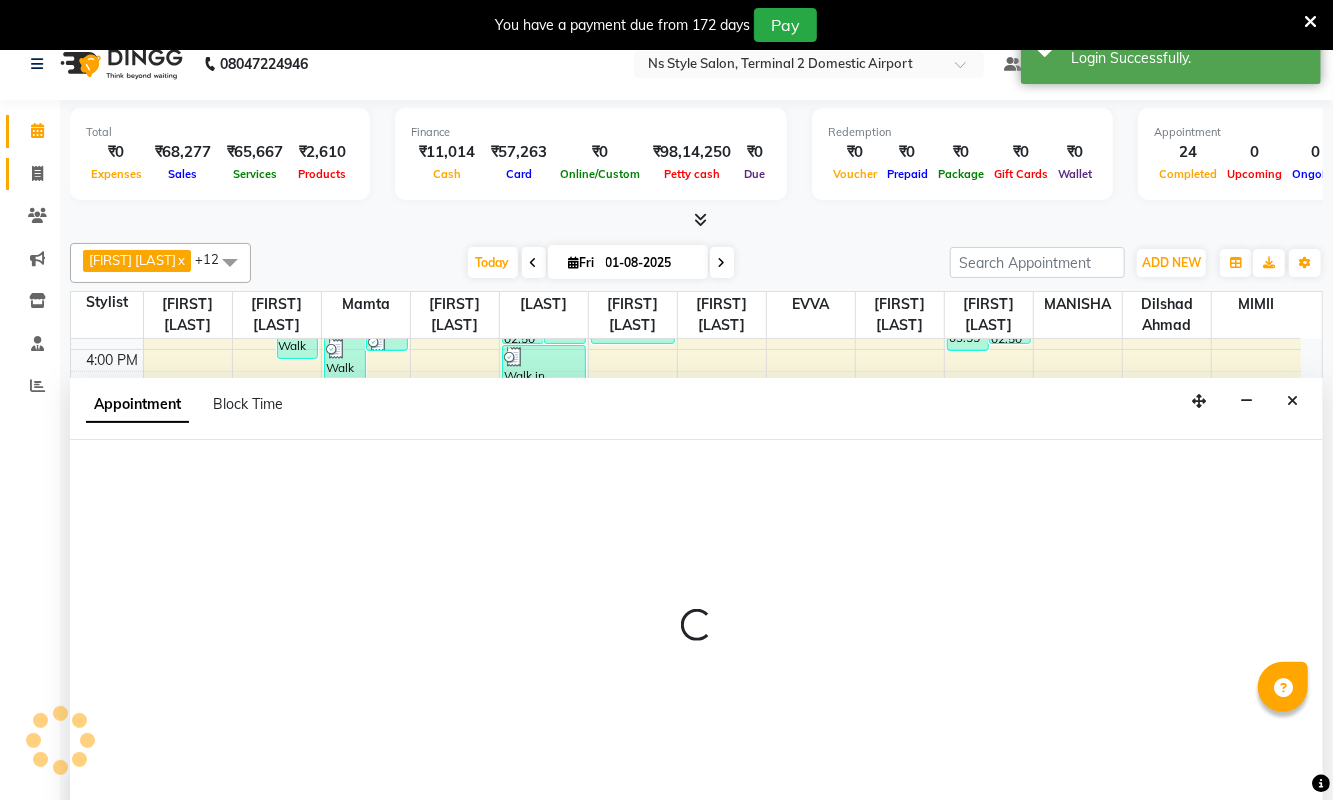 click 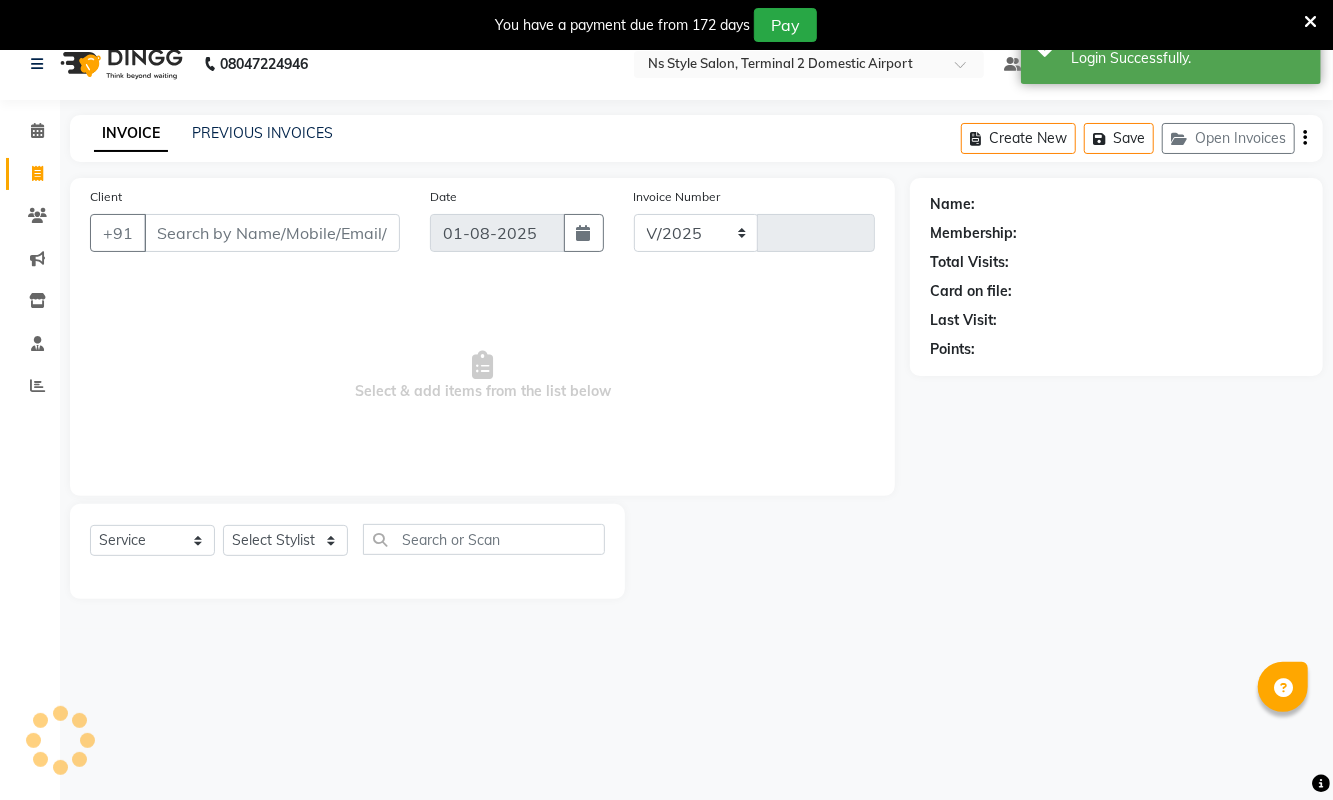 select on "5661" 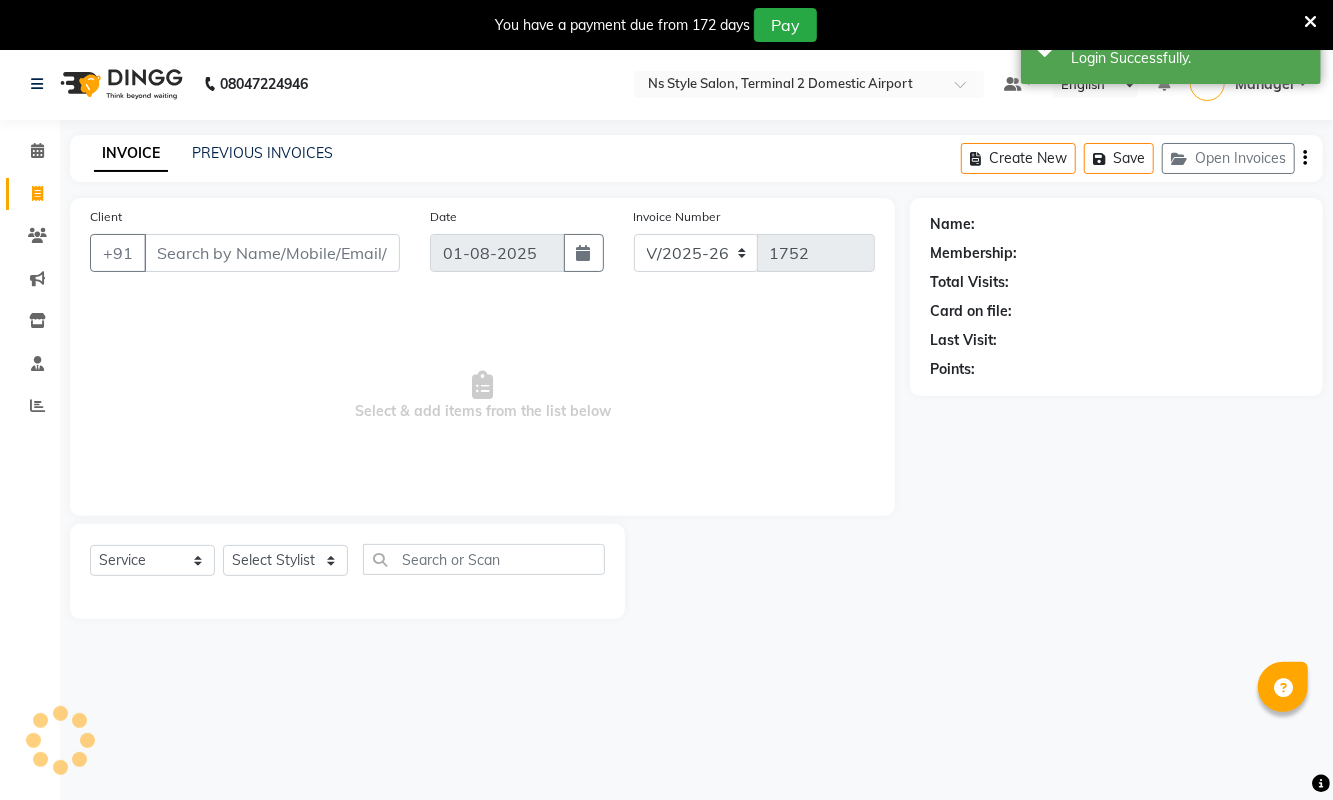 scroll, scrollTop: 0, scrollLeft: 0, axis: both 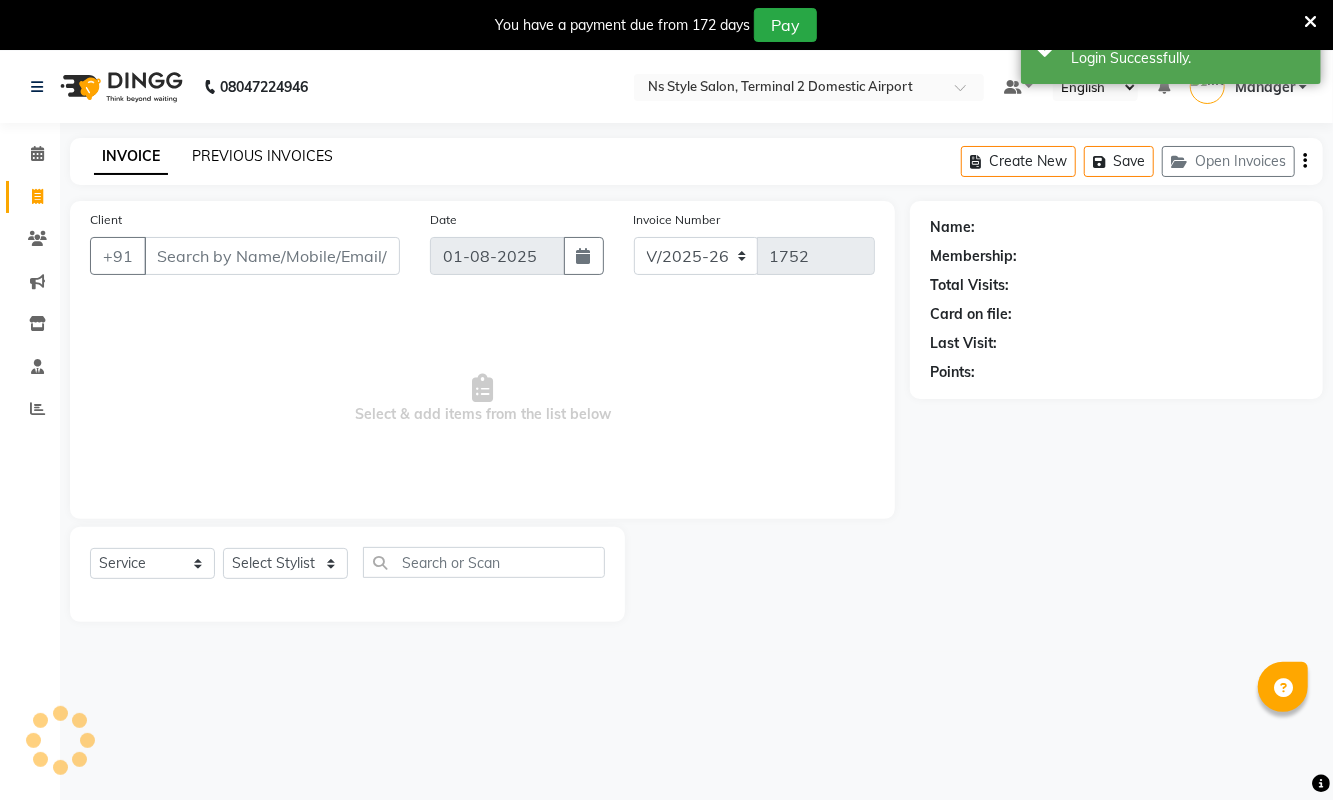 click on "PREVIOUS INVOICES" 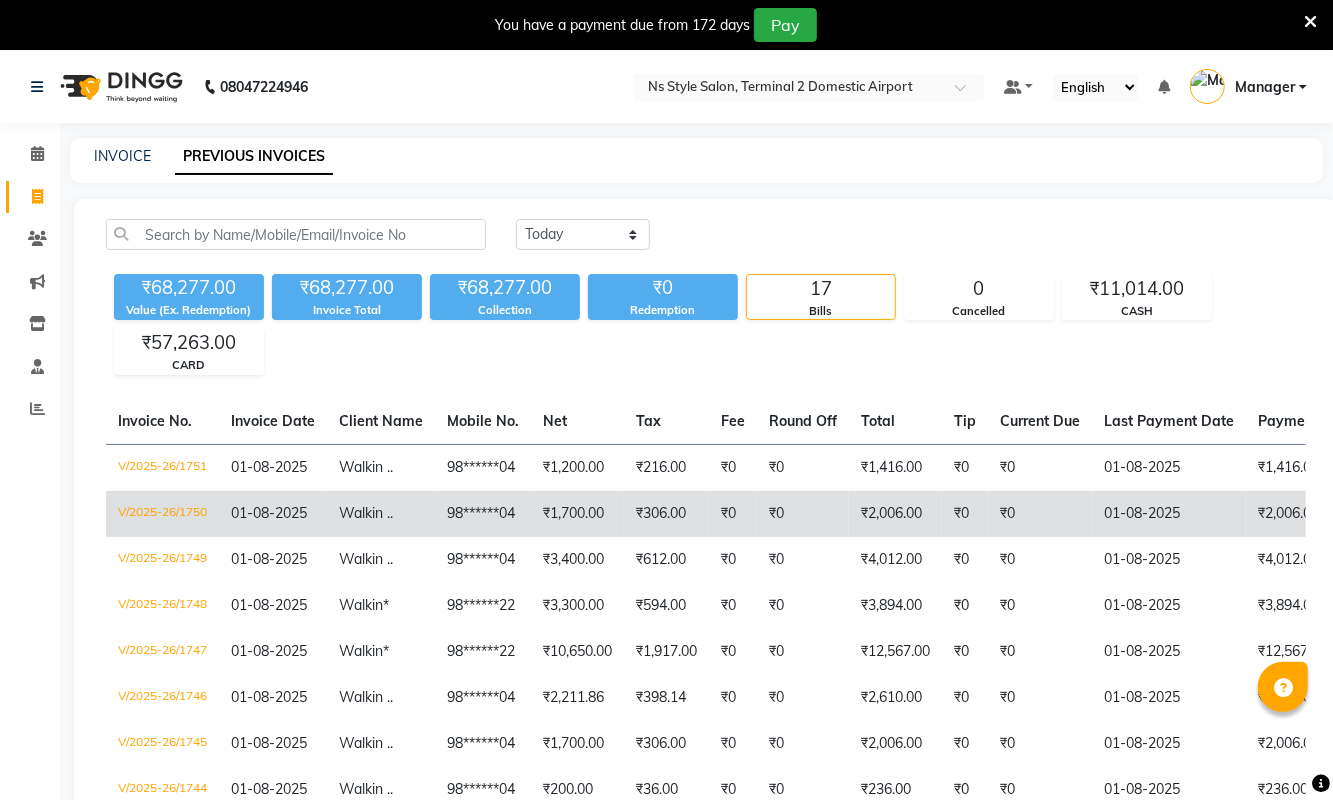 click on "01-08-2025" 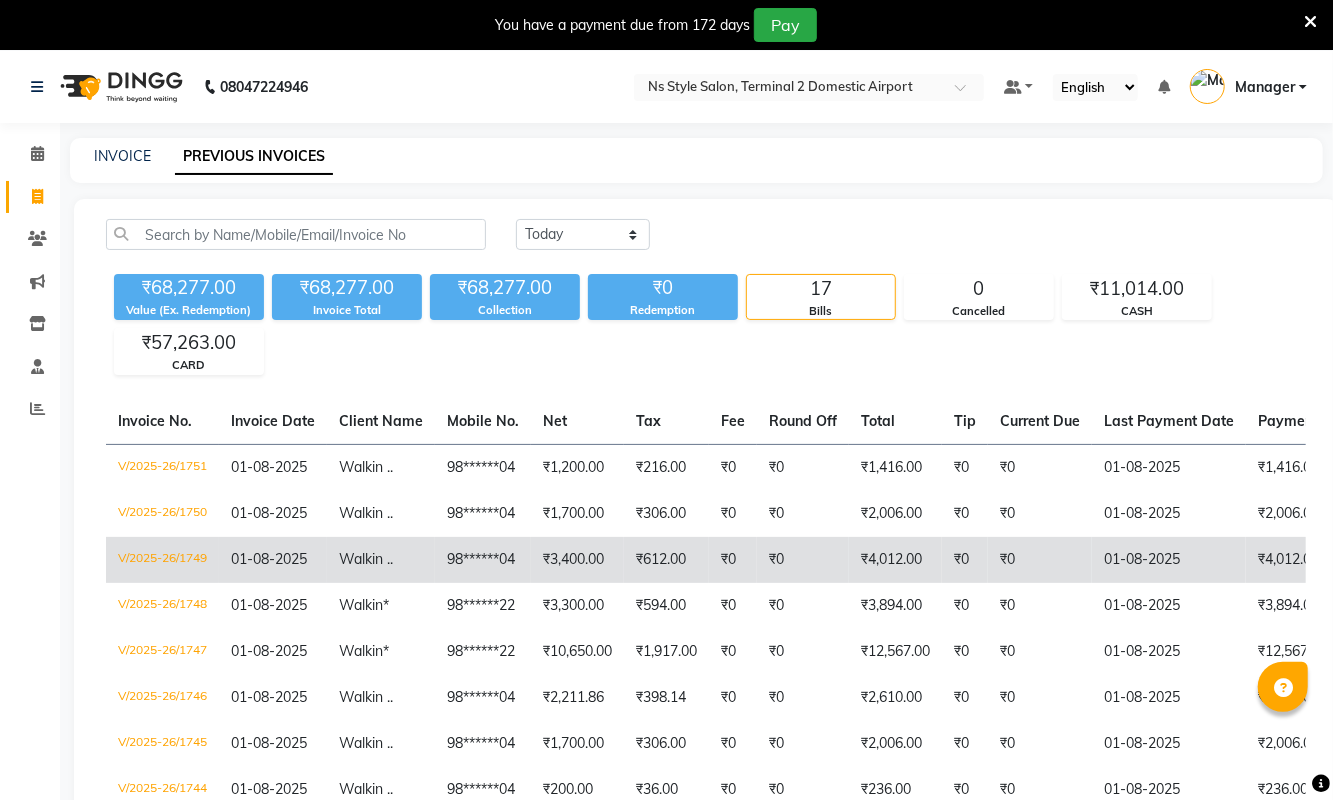 click on "01-08-2025" 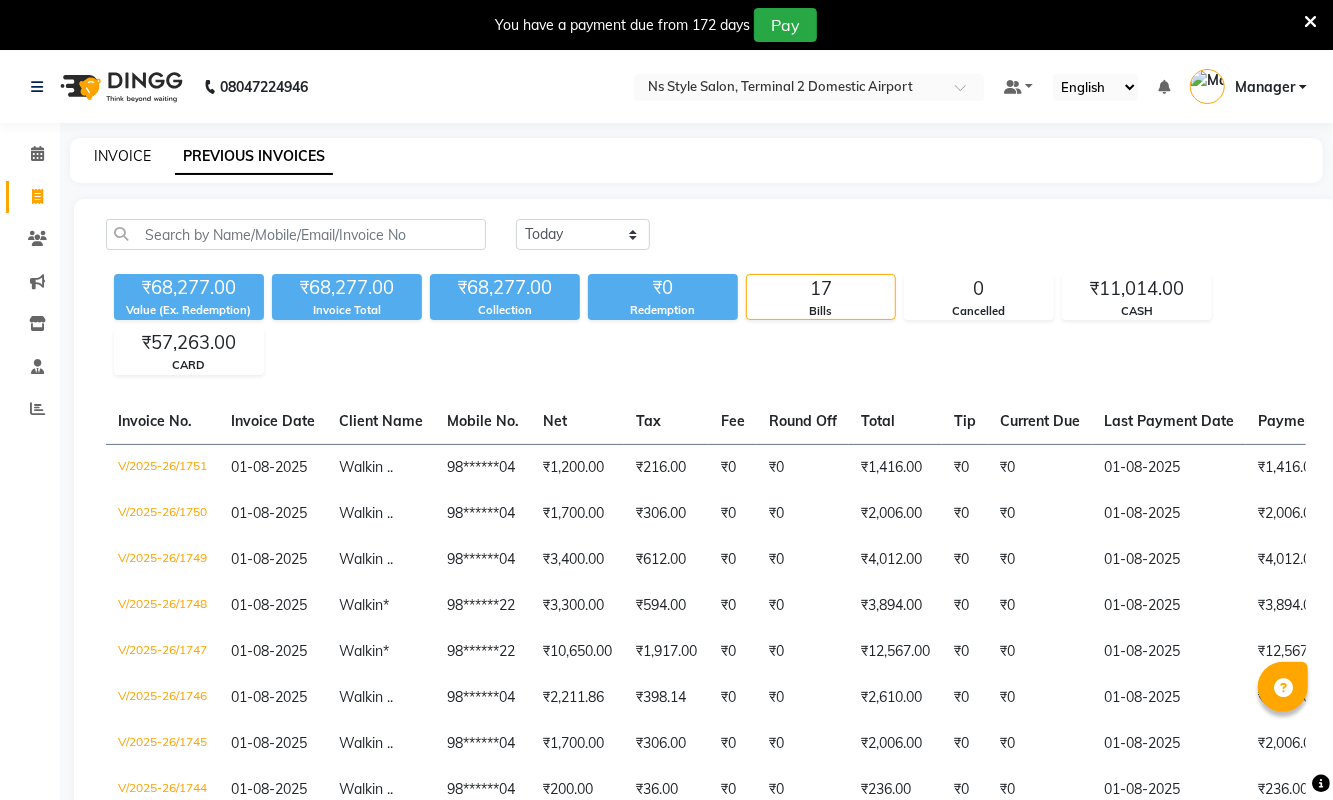 click on "INVOICE" 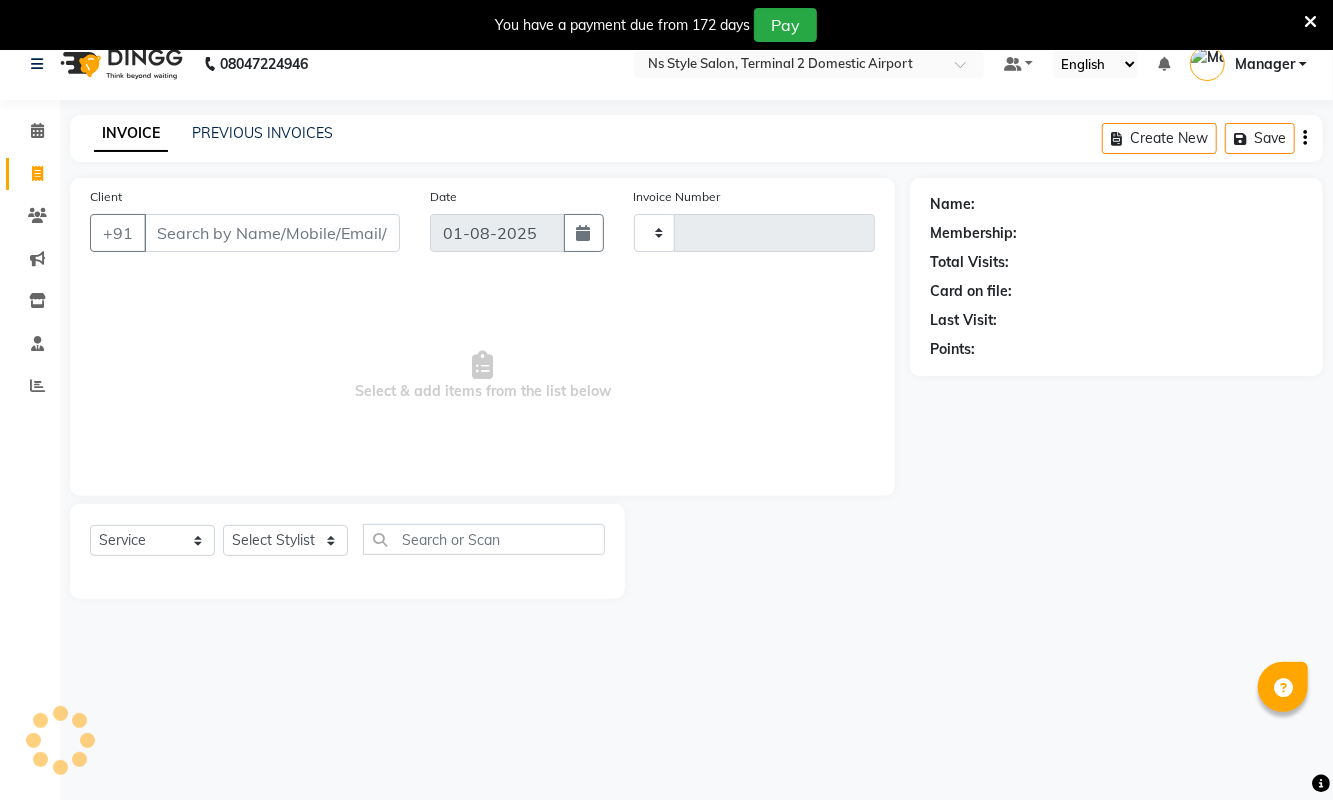 type on "1752" 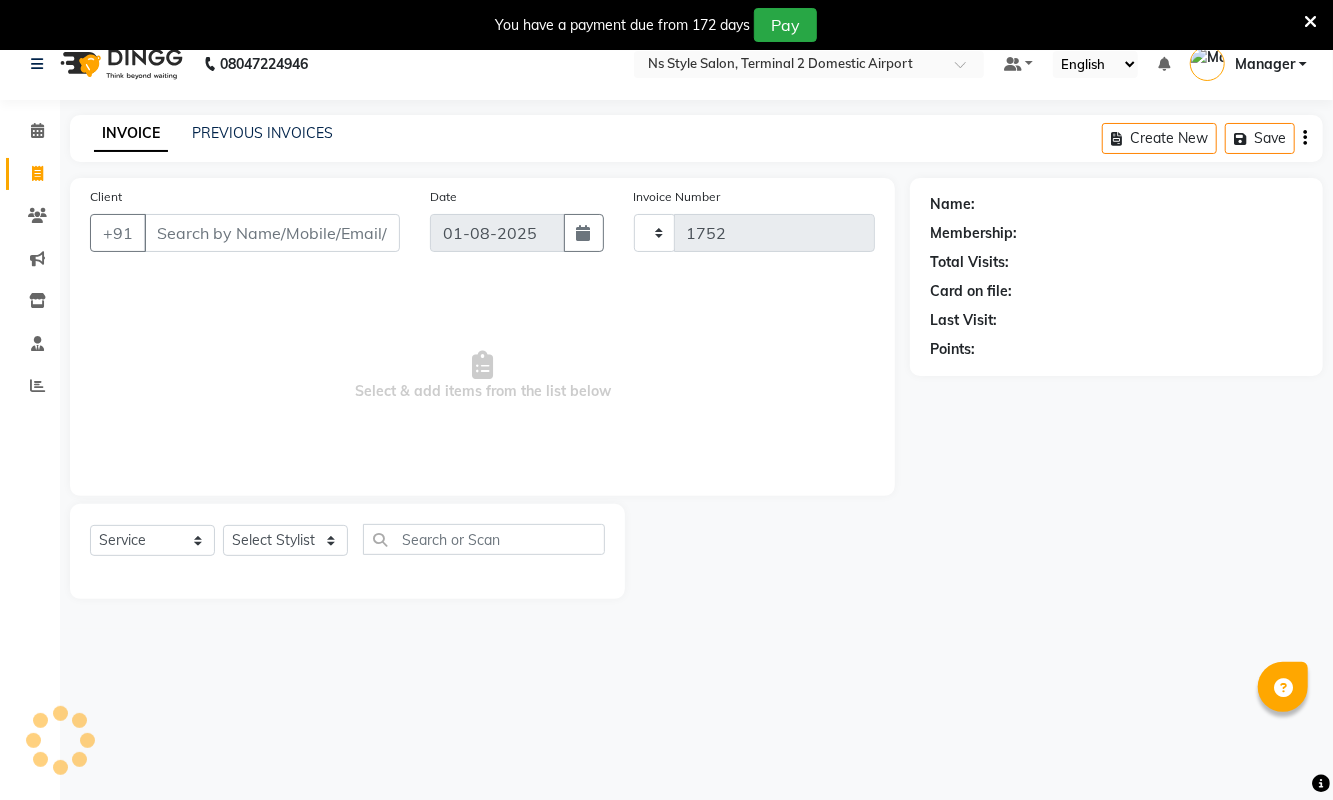select on "5661" 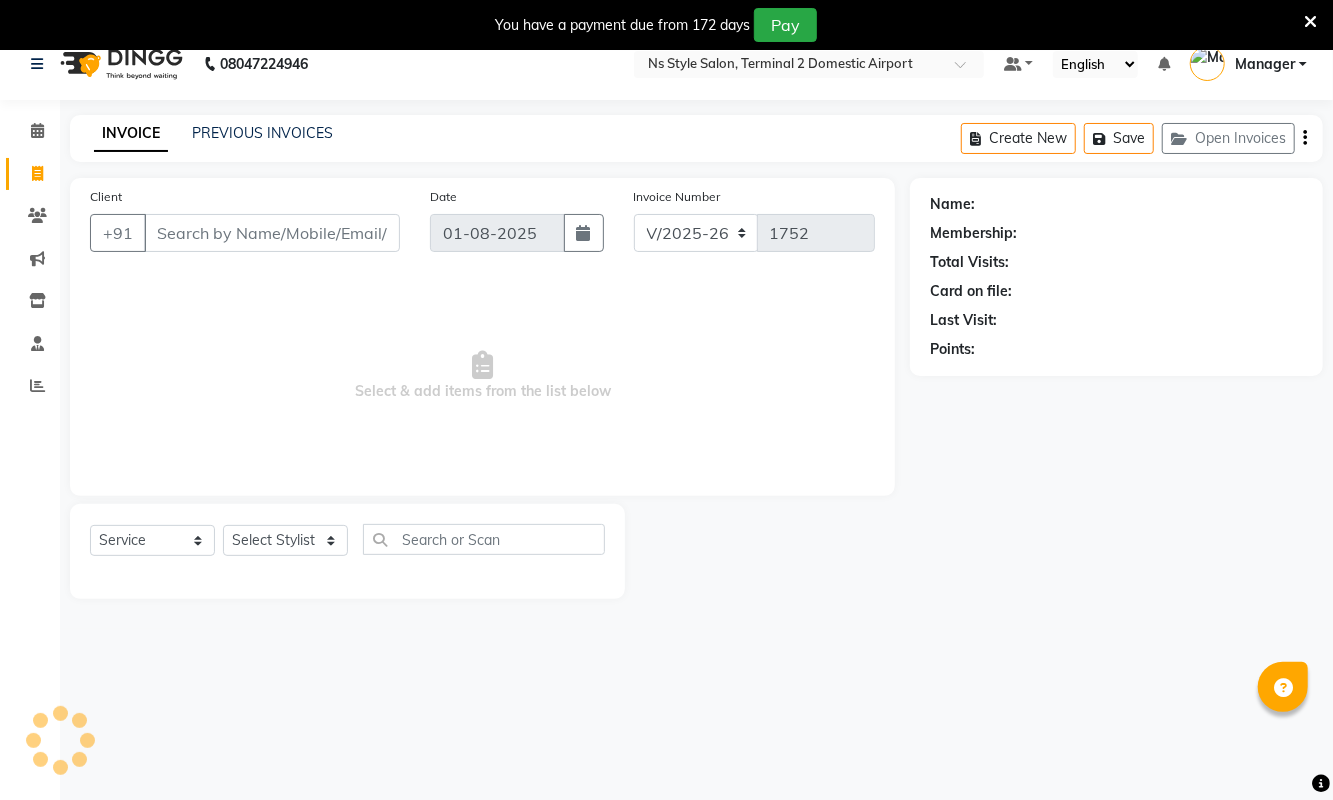 scroll, scrollTop: 51, scrollLeft: 0, axis: vertical 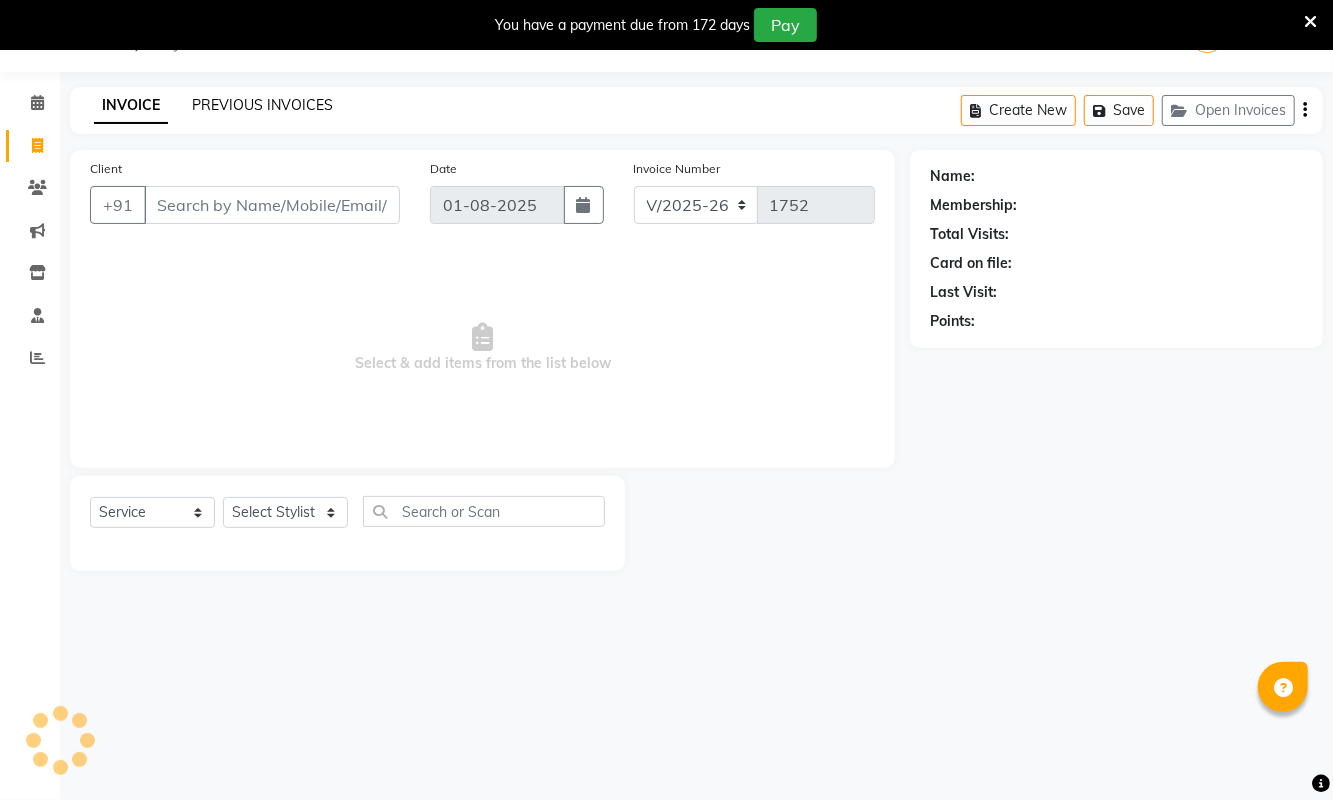 click on "PREVIOUS INVOICES" 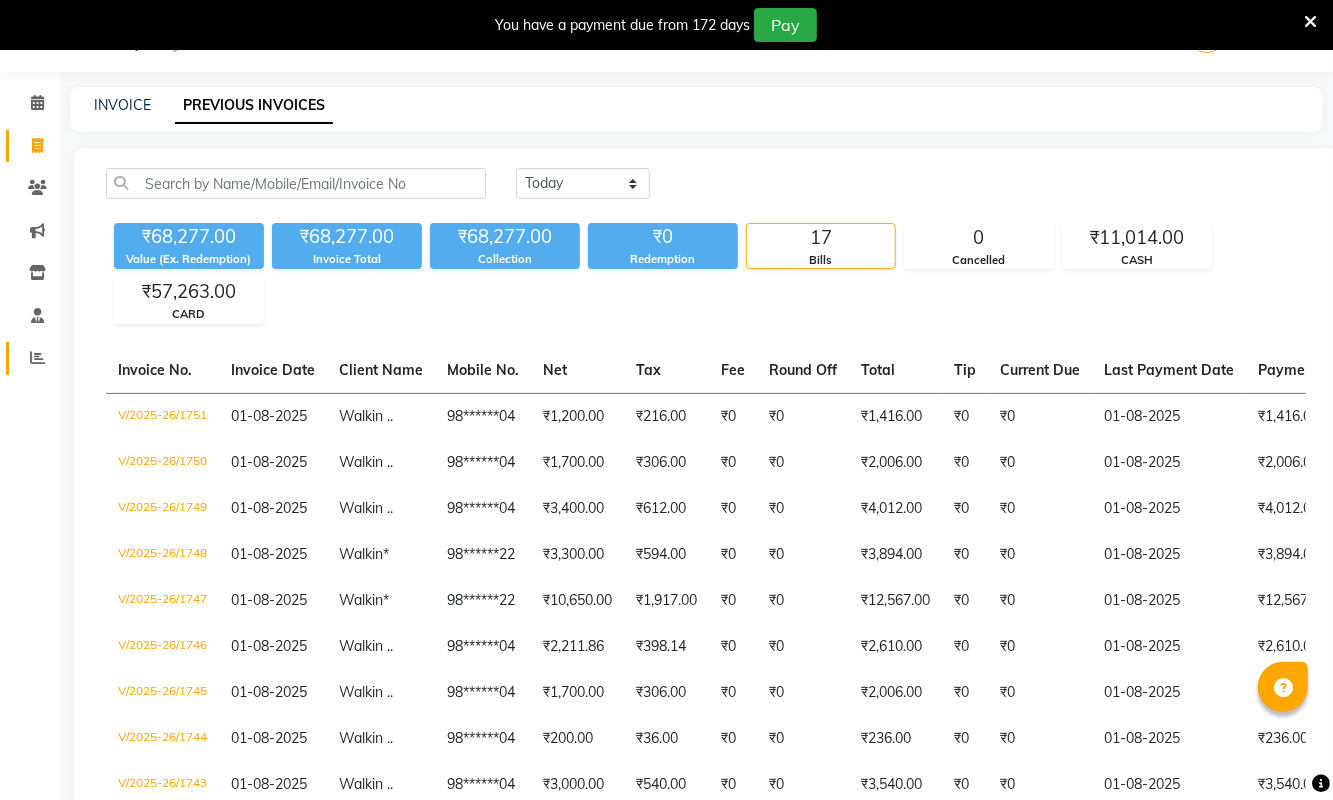 click 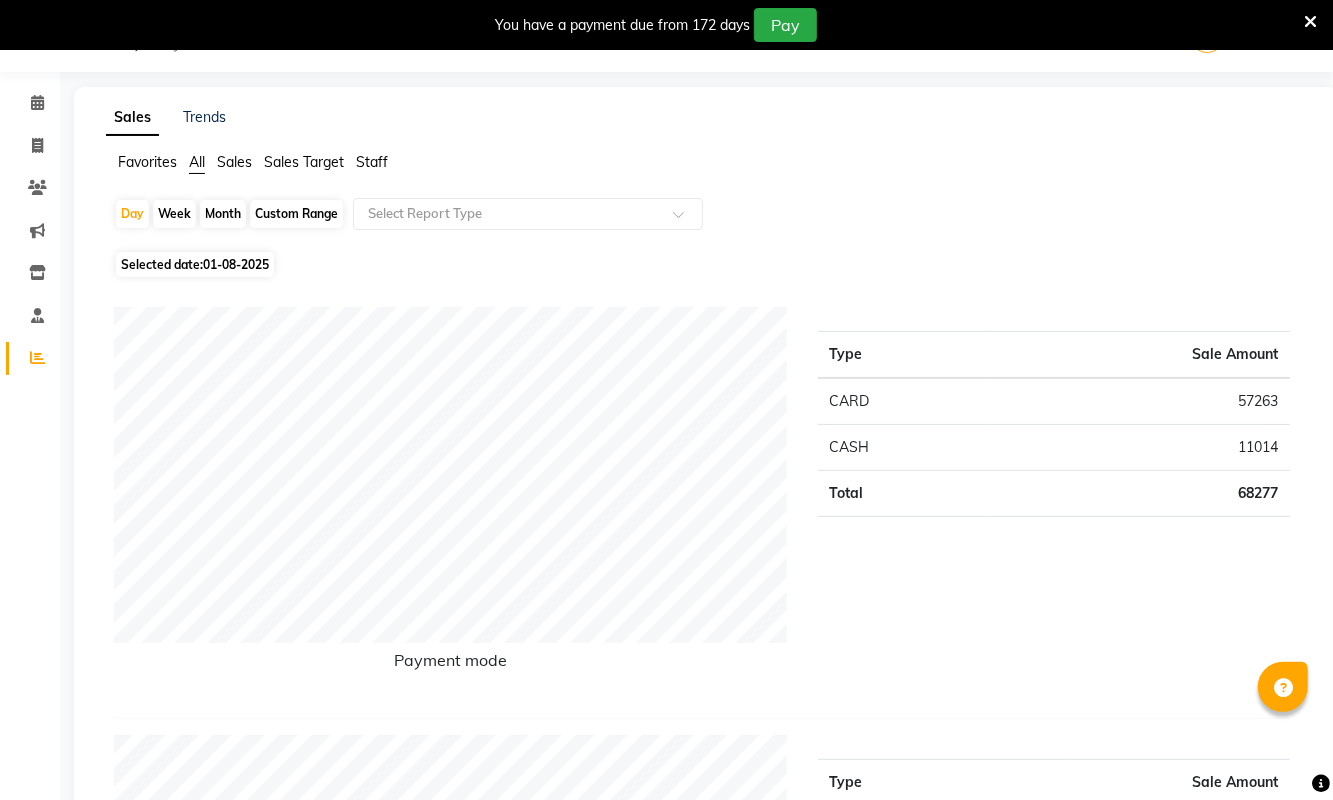 click on "Staff" 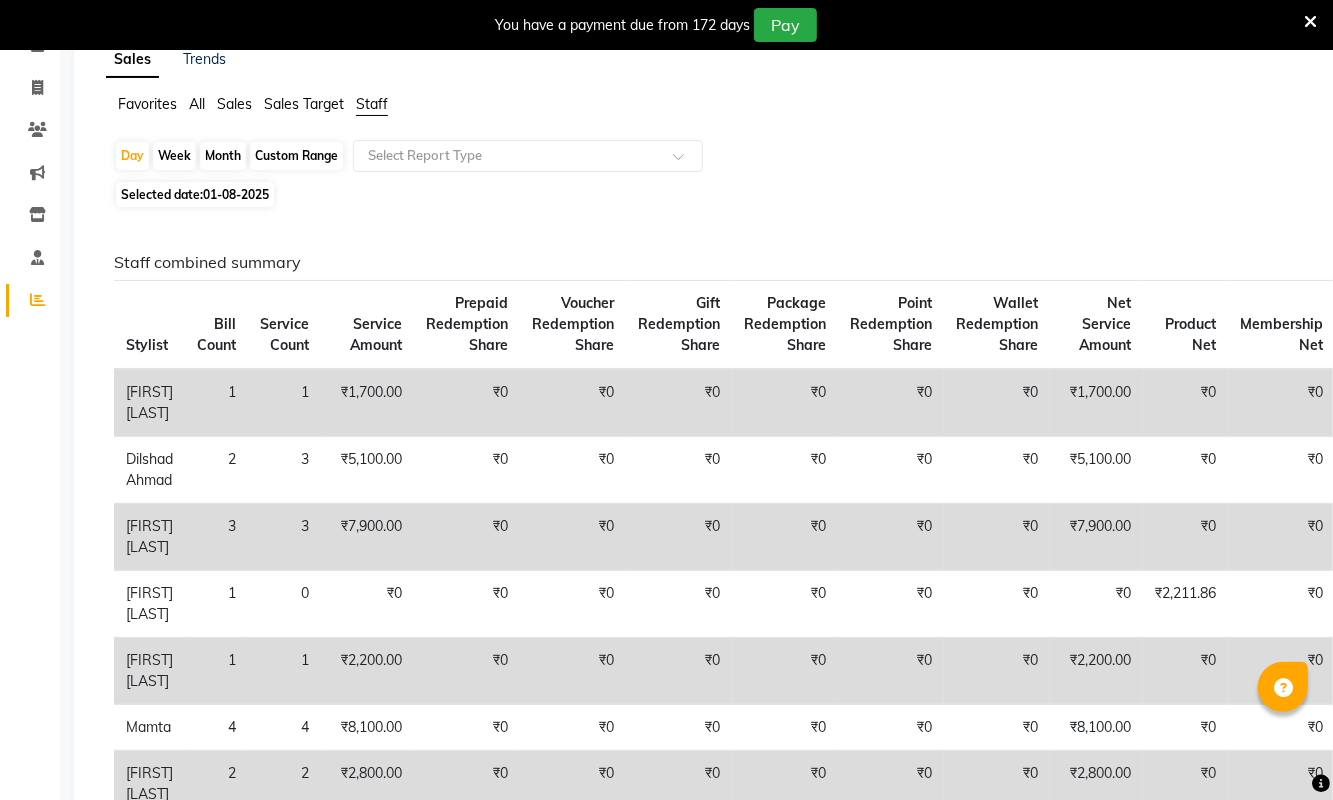 scroll, scrollTop: 0, scrollLeft: 0, axis: both 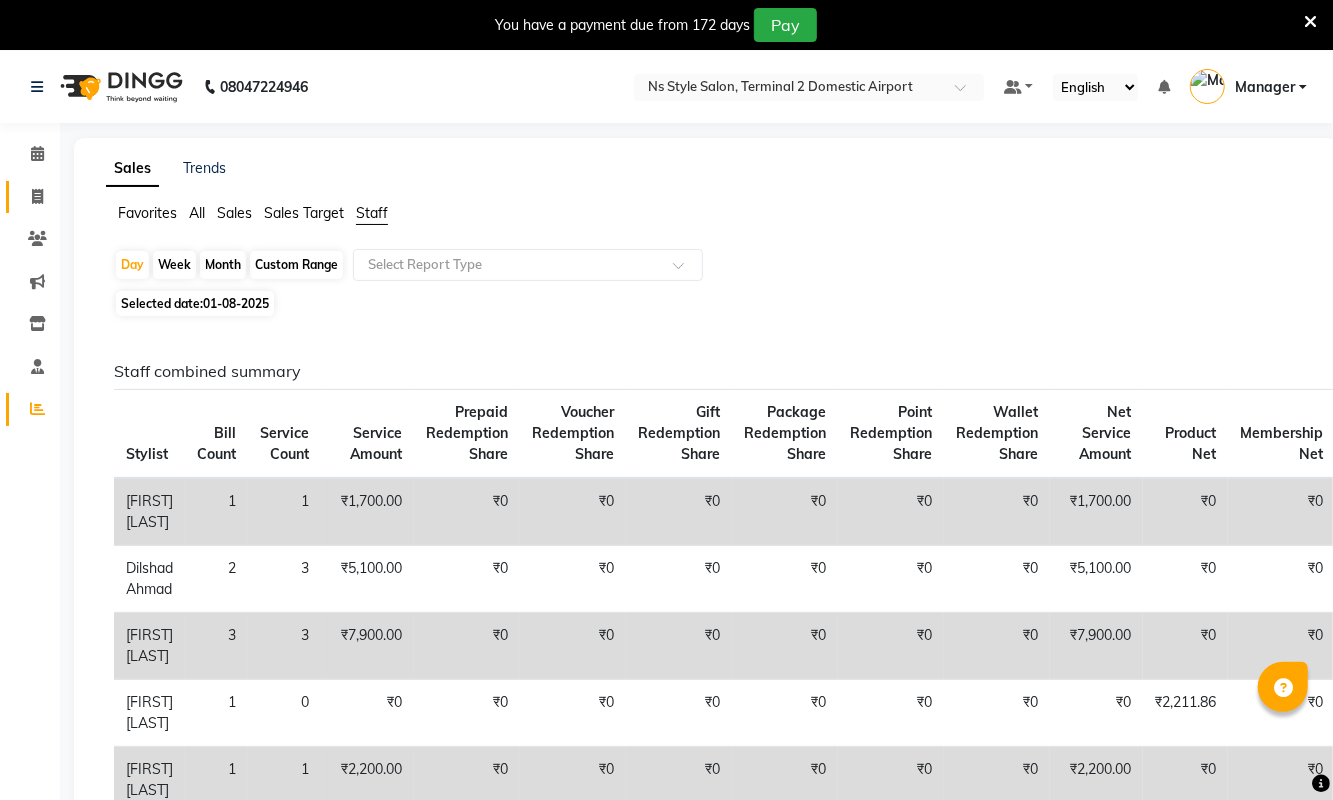 click 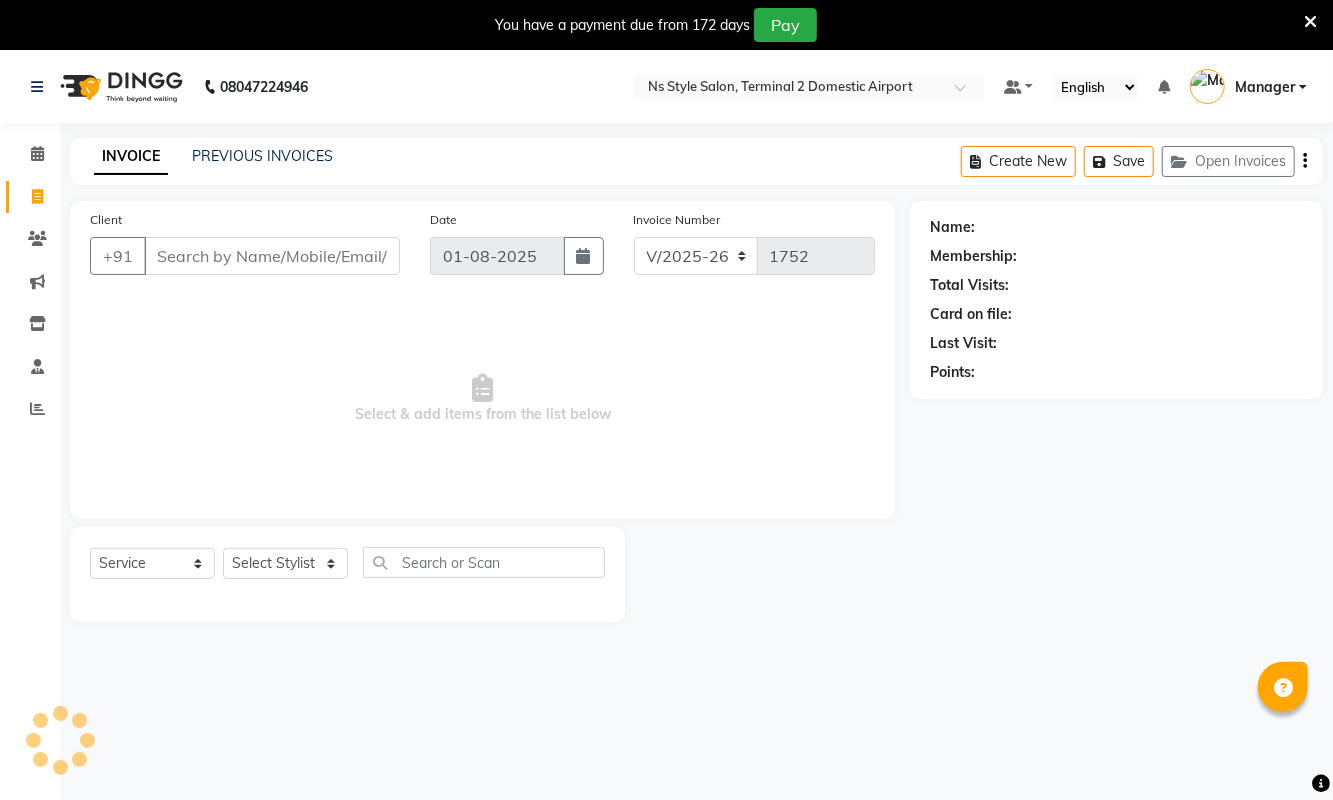 scroll, scrollTop: 51, scrollLeft: 0, axis: vertical 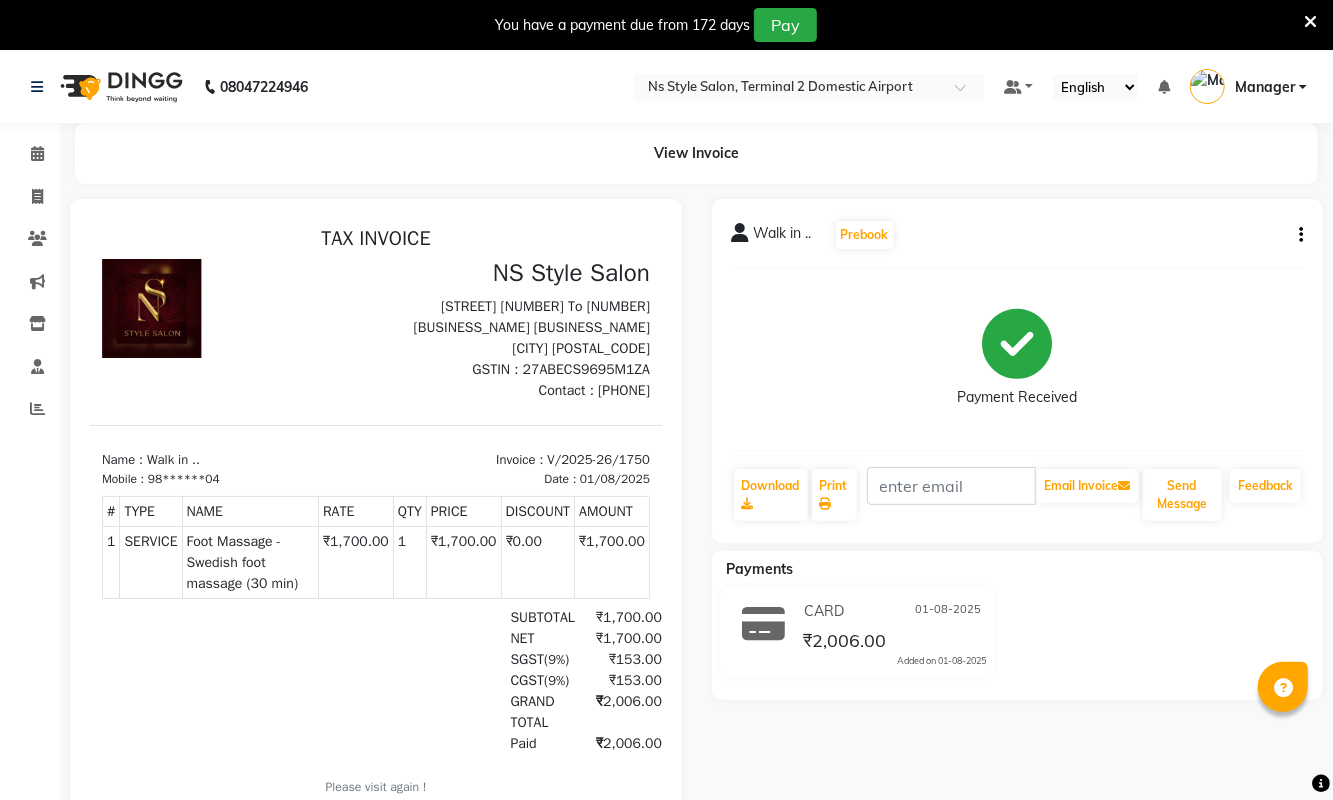click 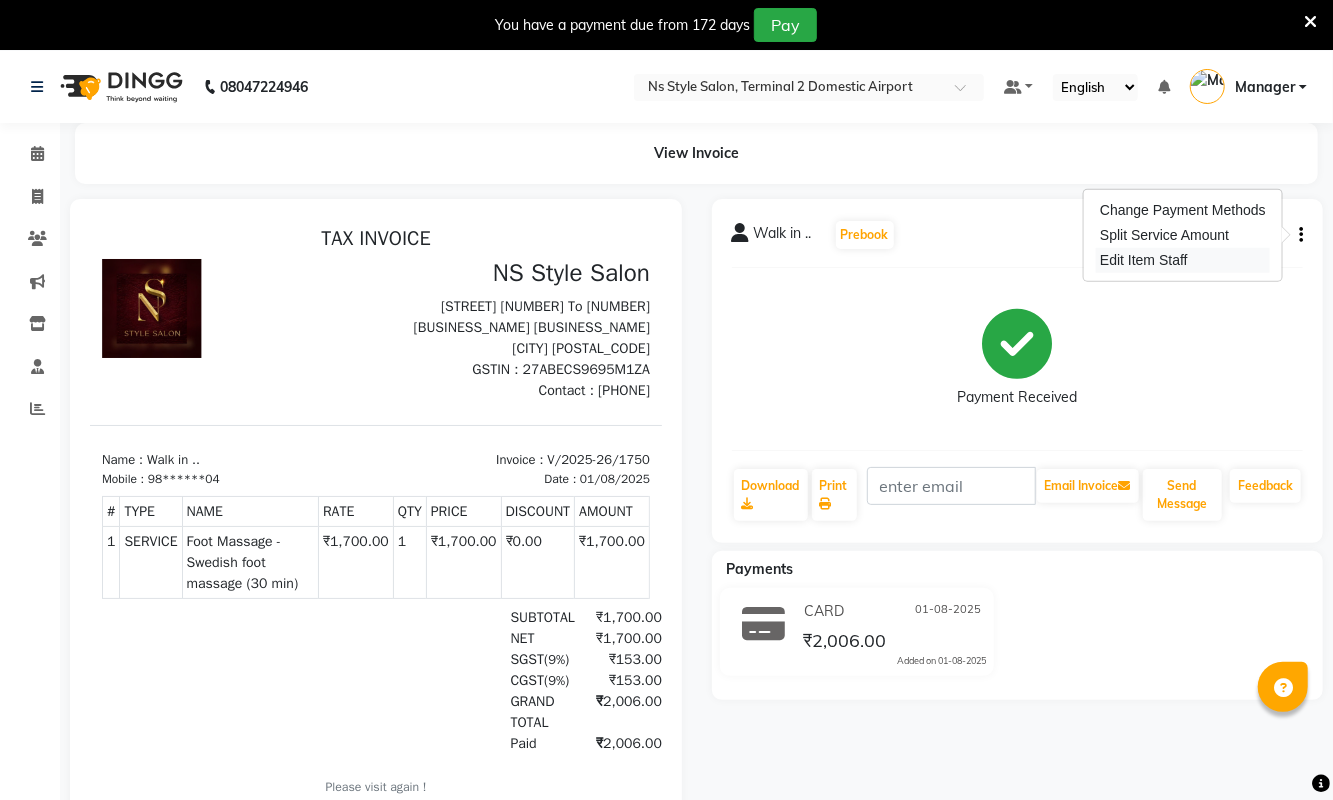 click on "Edit Item Staff" at bounding box center [1183, 260] 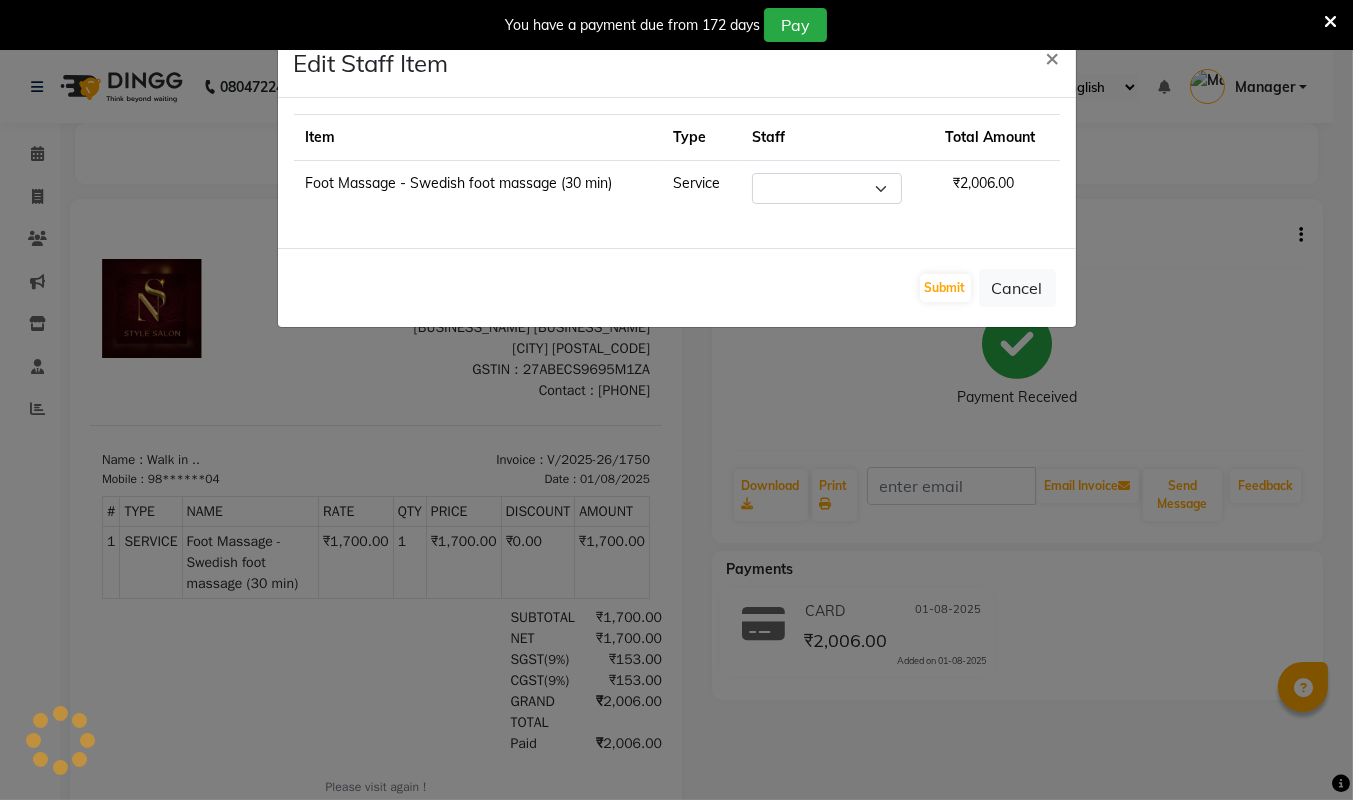 select on "45698" 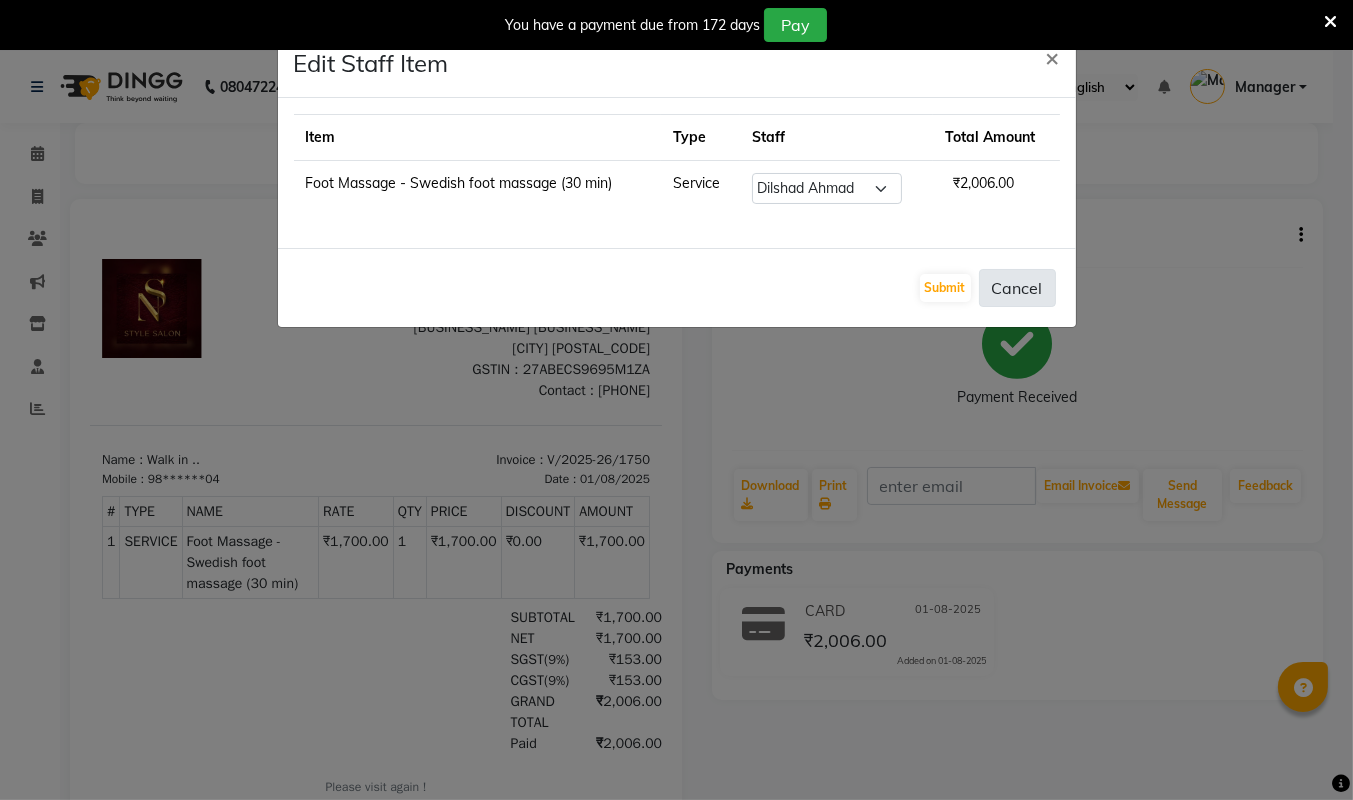 click on "Cancel" 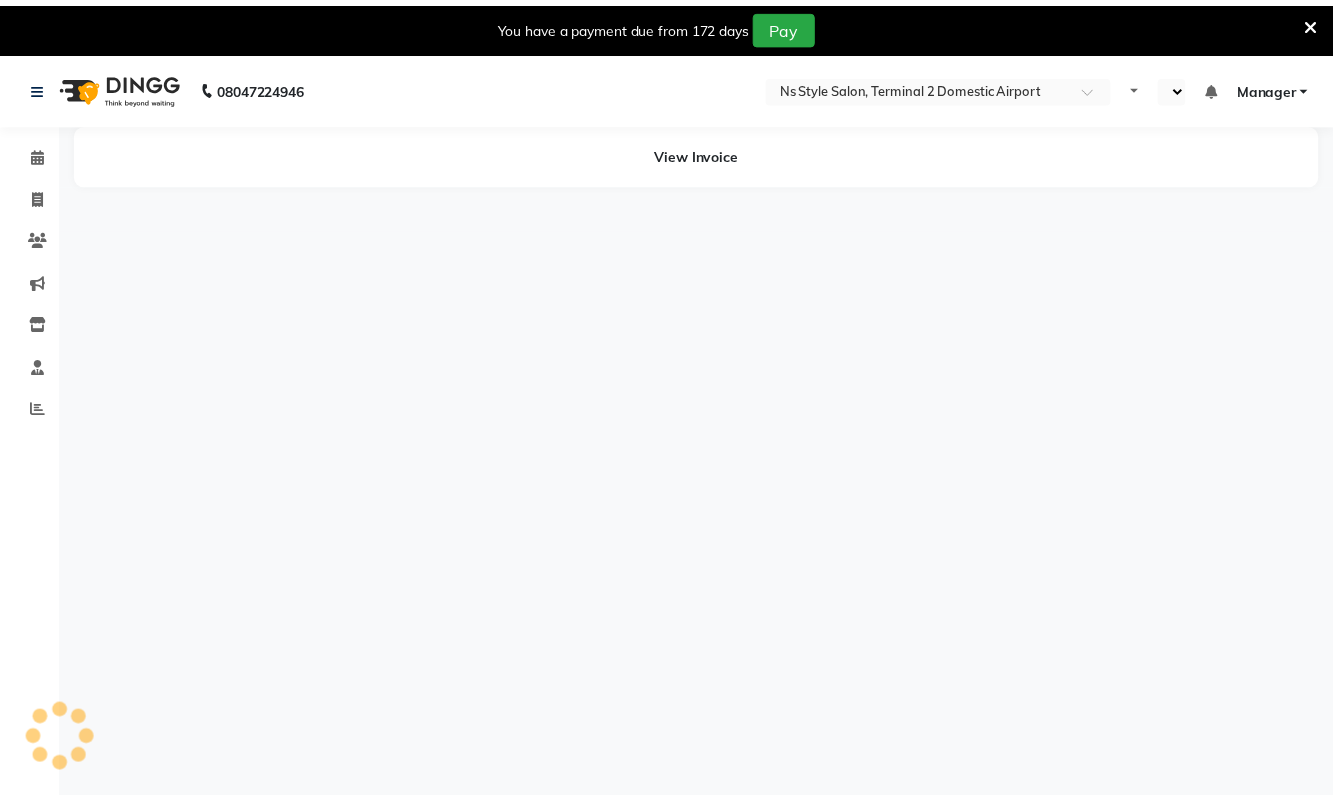 scroll, scrollTop: 0, scrollLeft: 0, axis: both 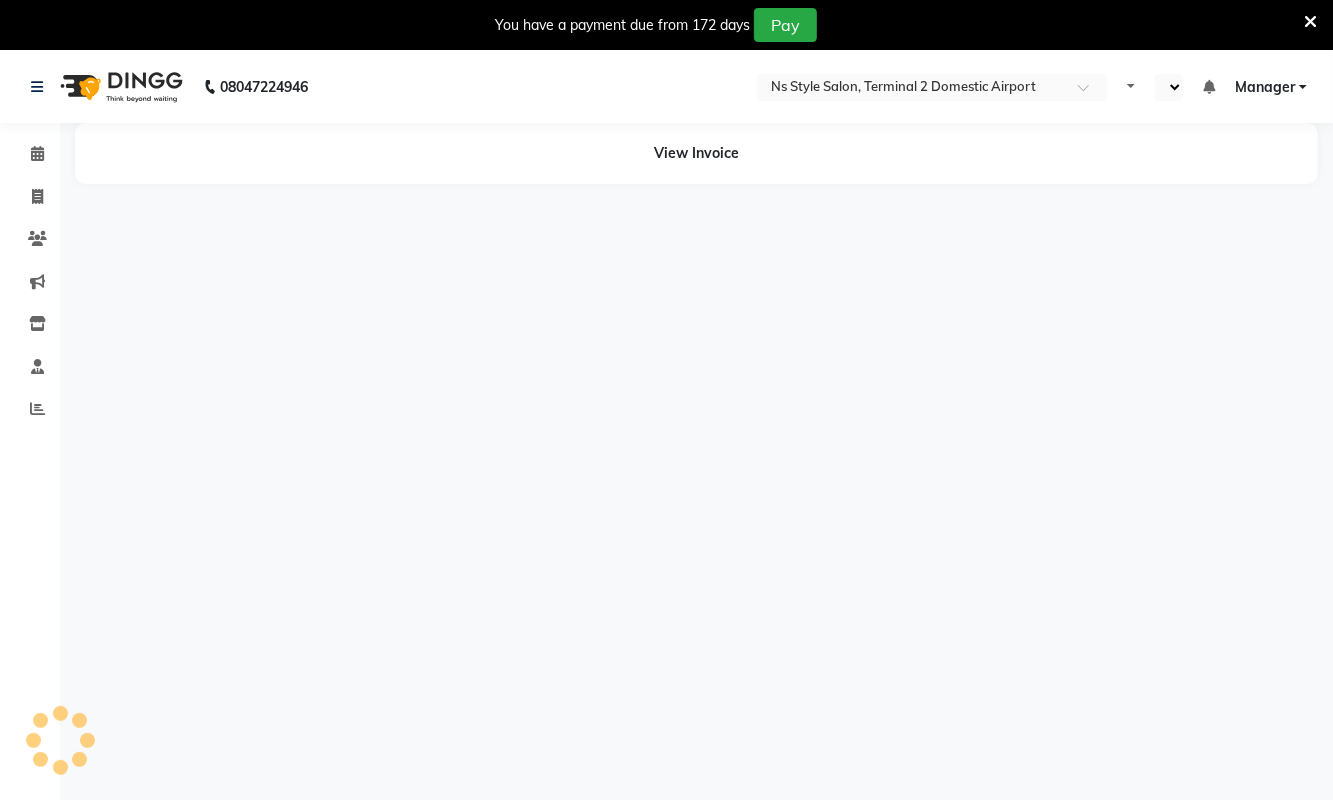 select on "en" 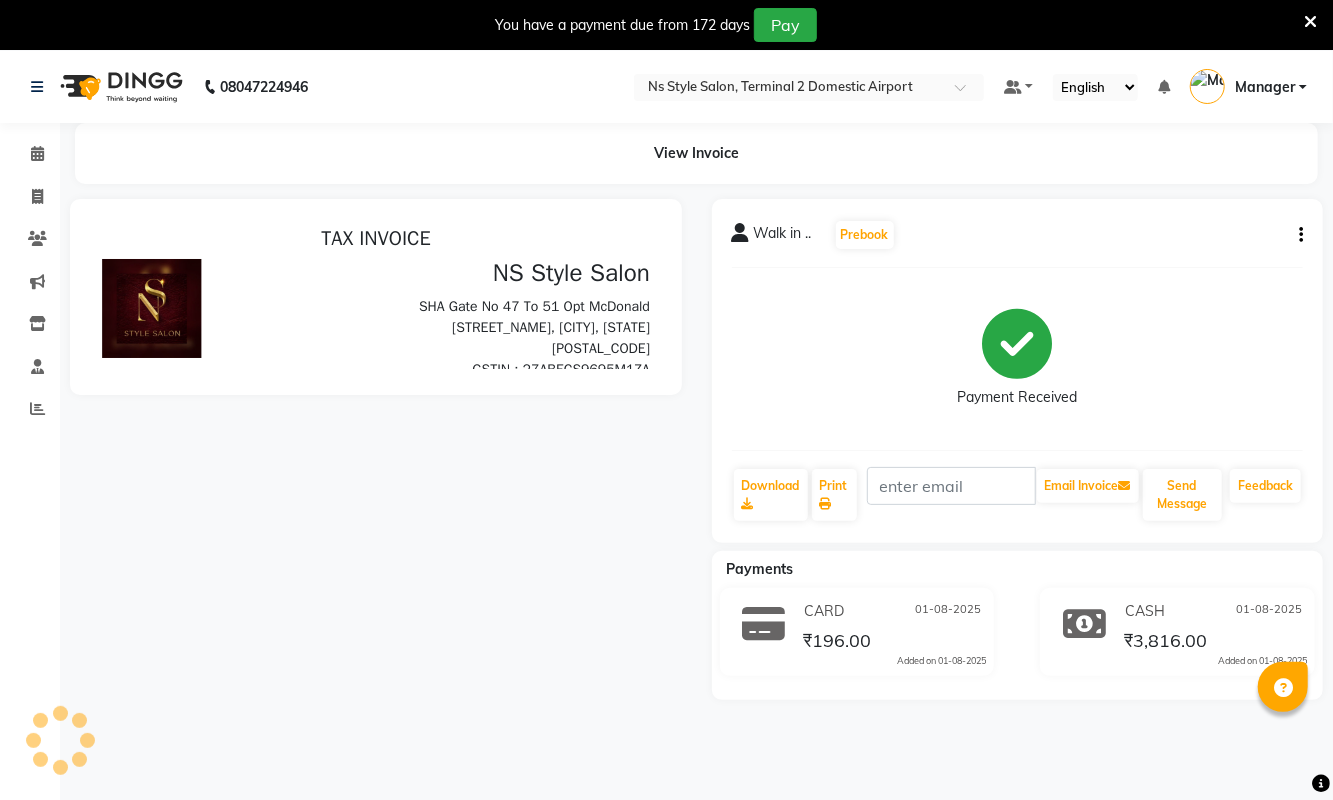 scroll, scrollTop: 0, scrollLeft: 0, axis: both 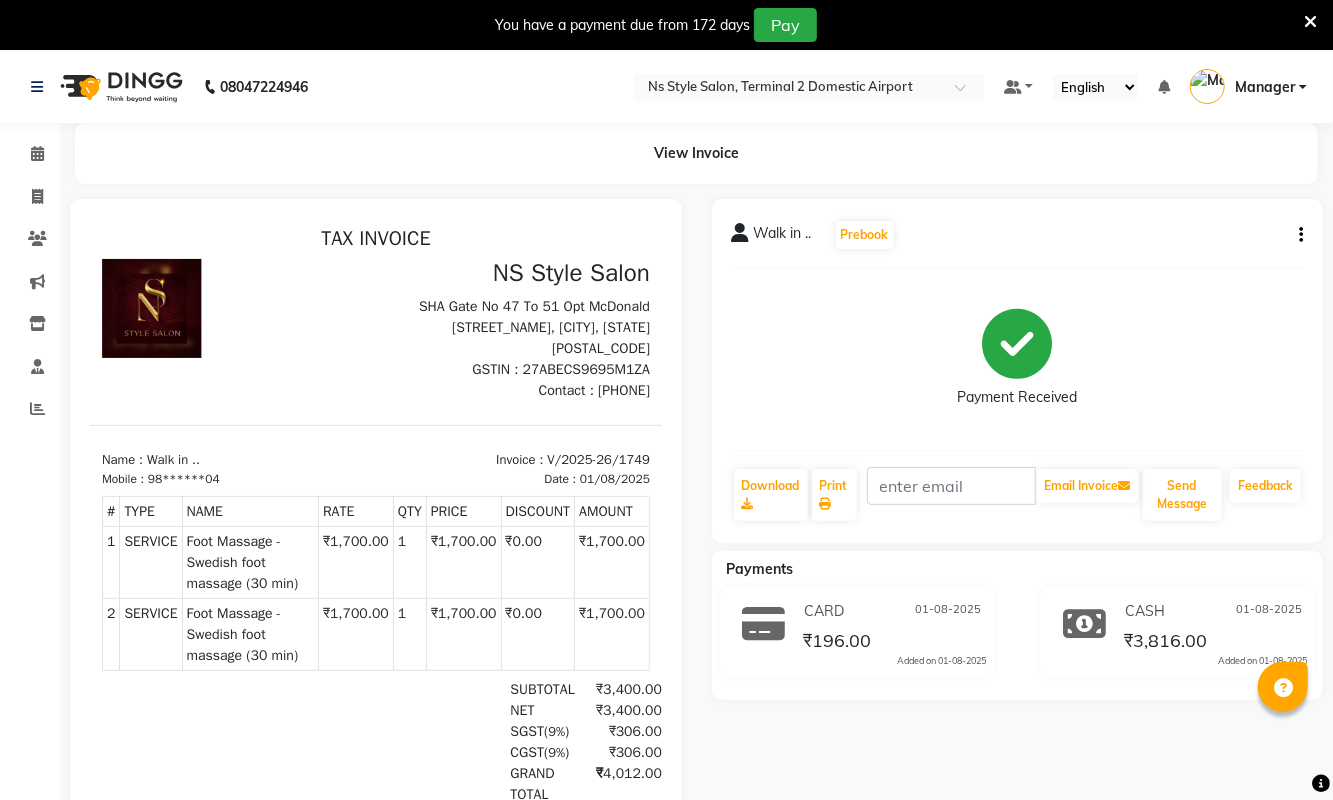 click 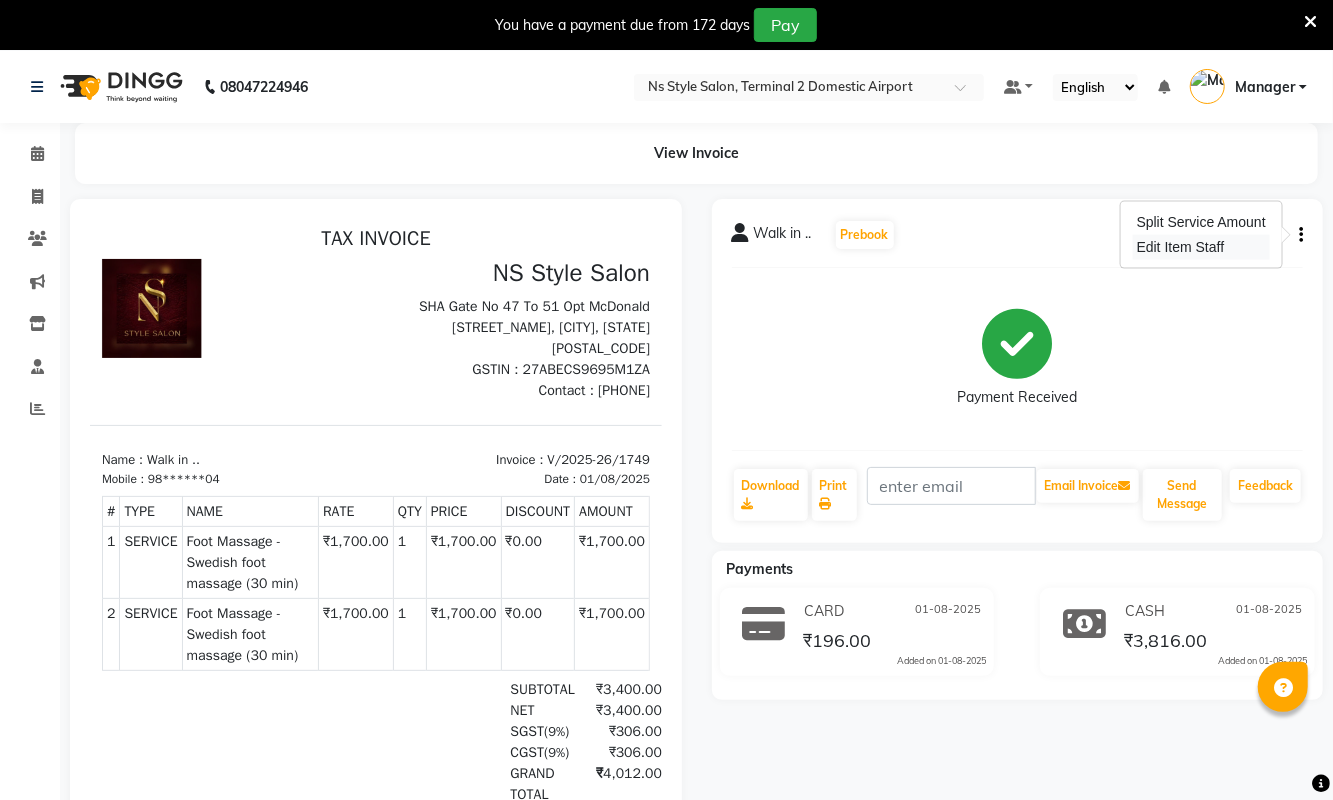 click on "Edit Item Staff" at bounding box center [1201, 247] 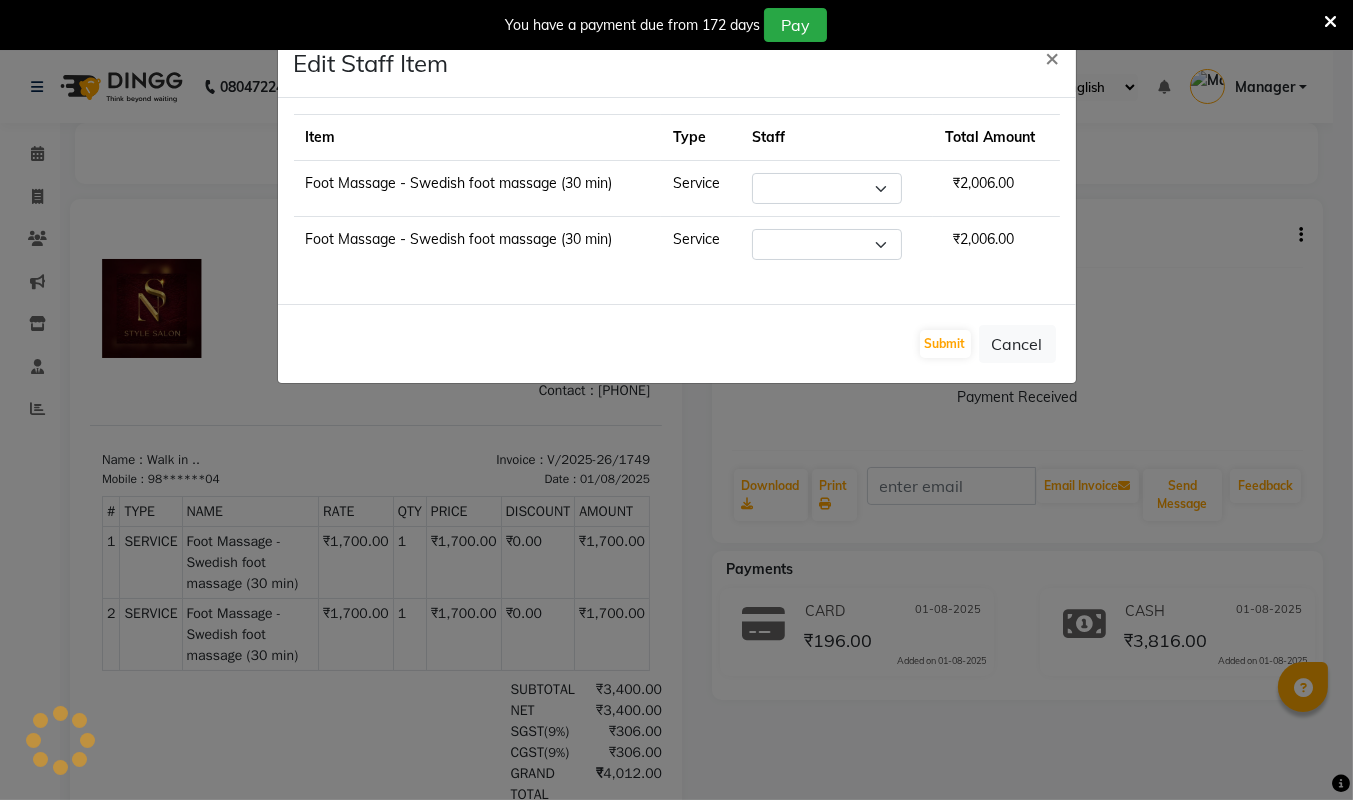 select on "39708" 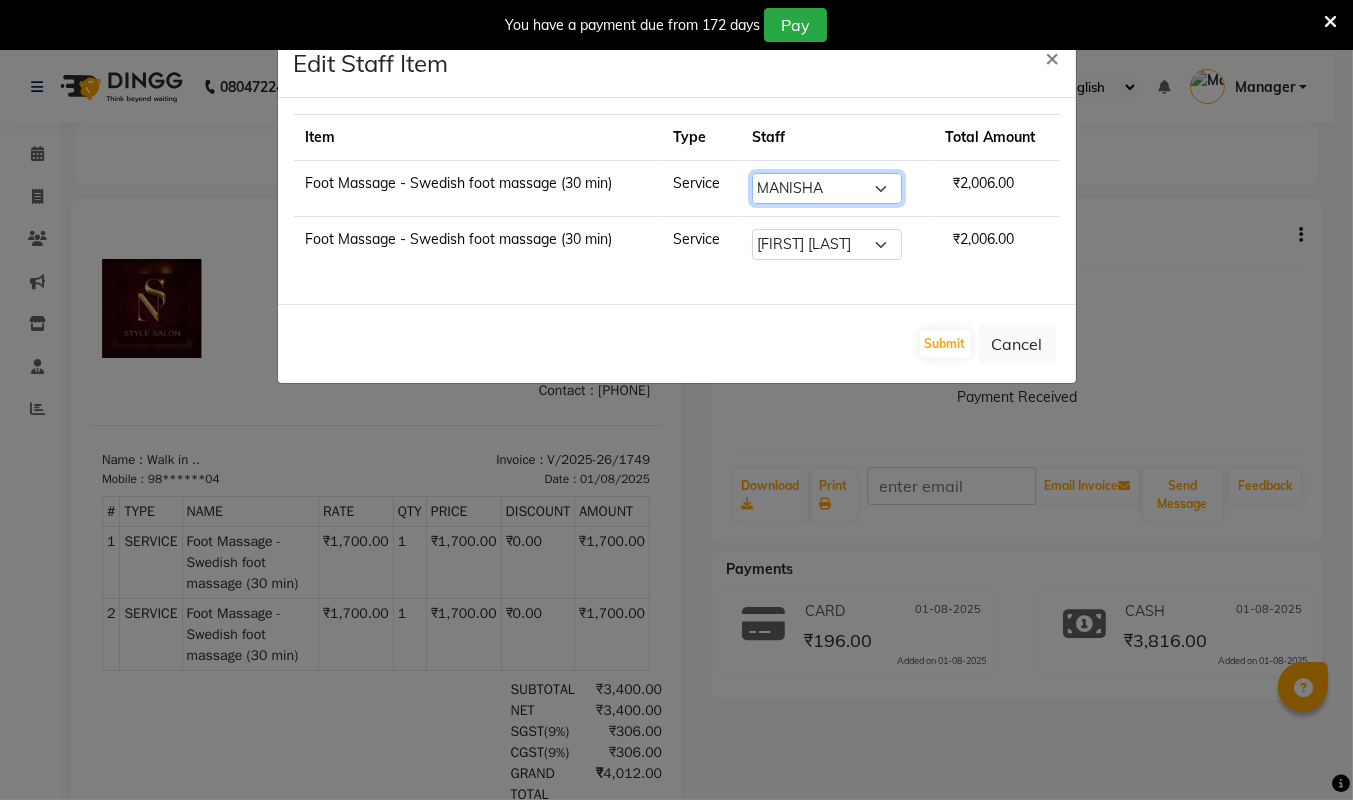 click on "Select  [FIRST] [LAST]   [FIRST] [LAST]   [FIRST] [LAST]   EVVA   [FIRST] [LAST]   [FIRST] [LAST]   [FIRST] [LAST]   [FIRST] [LAST]   [FIRST] [LAST]   Mamta    Manager   MANISHA   [FIRST] [LAST]    [FIRST] [LAST]   [FIRST] [LAST]   RUPS   SAKIB   [FIRST] [LAST]   [FIRST] [LAST]" 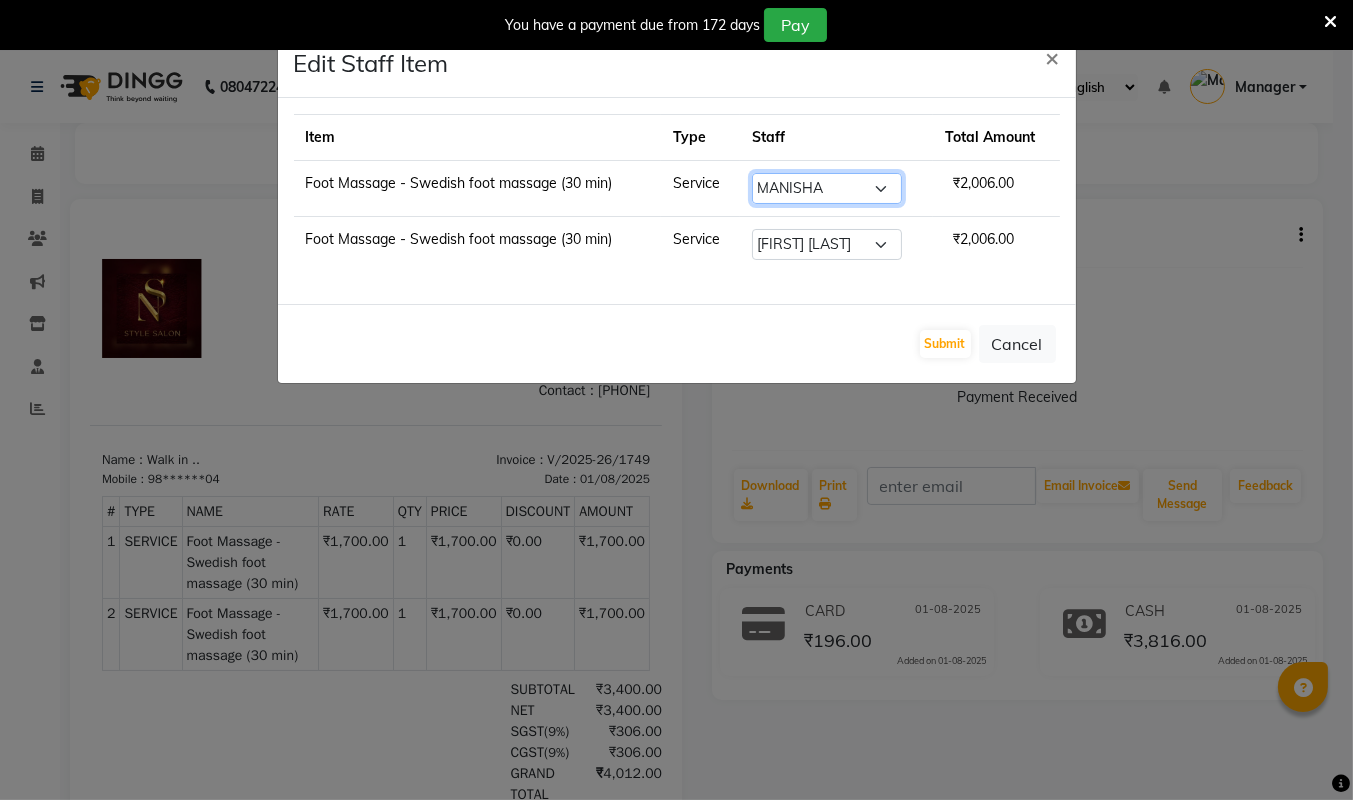 select on "39707" 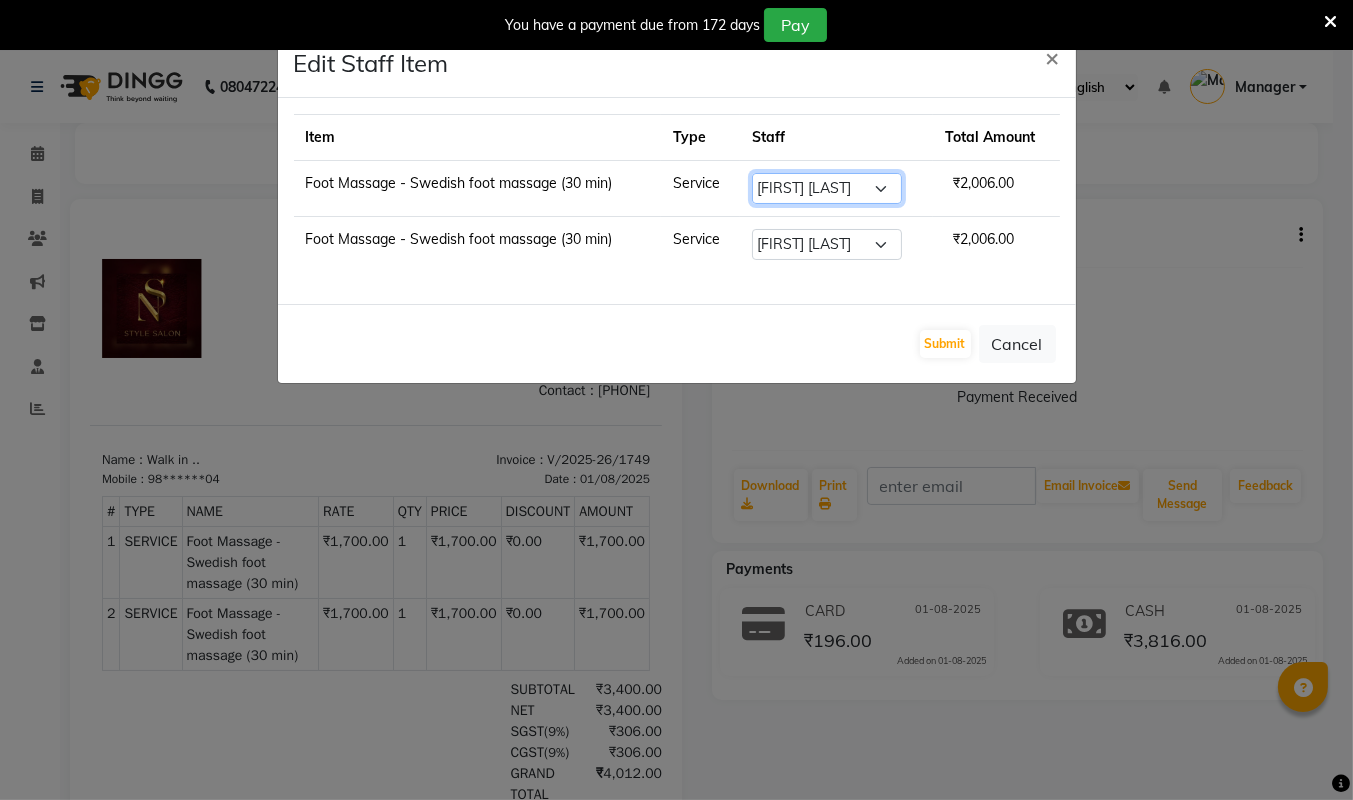 click on "Select  [FIRST] [LAST]   [FIRST] [LAST]   [FIRST] [LAST]   EVVA   [FIRST] [LAST]   [FIRST] [LAST]   [FIRST] [LAST]   [FIRST] [LAST]   [FIRST] [LAST]   Mamta    Manager   MANISHA   [FIRST] [LAST]    [FIRST] [LAST]   [FIRST] [LAST]   RUPS   SAKIB   [FIRST] [LAST]   [FIRST] [LAST]" 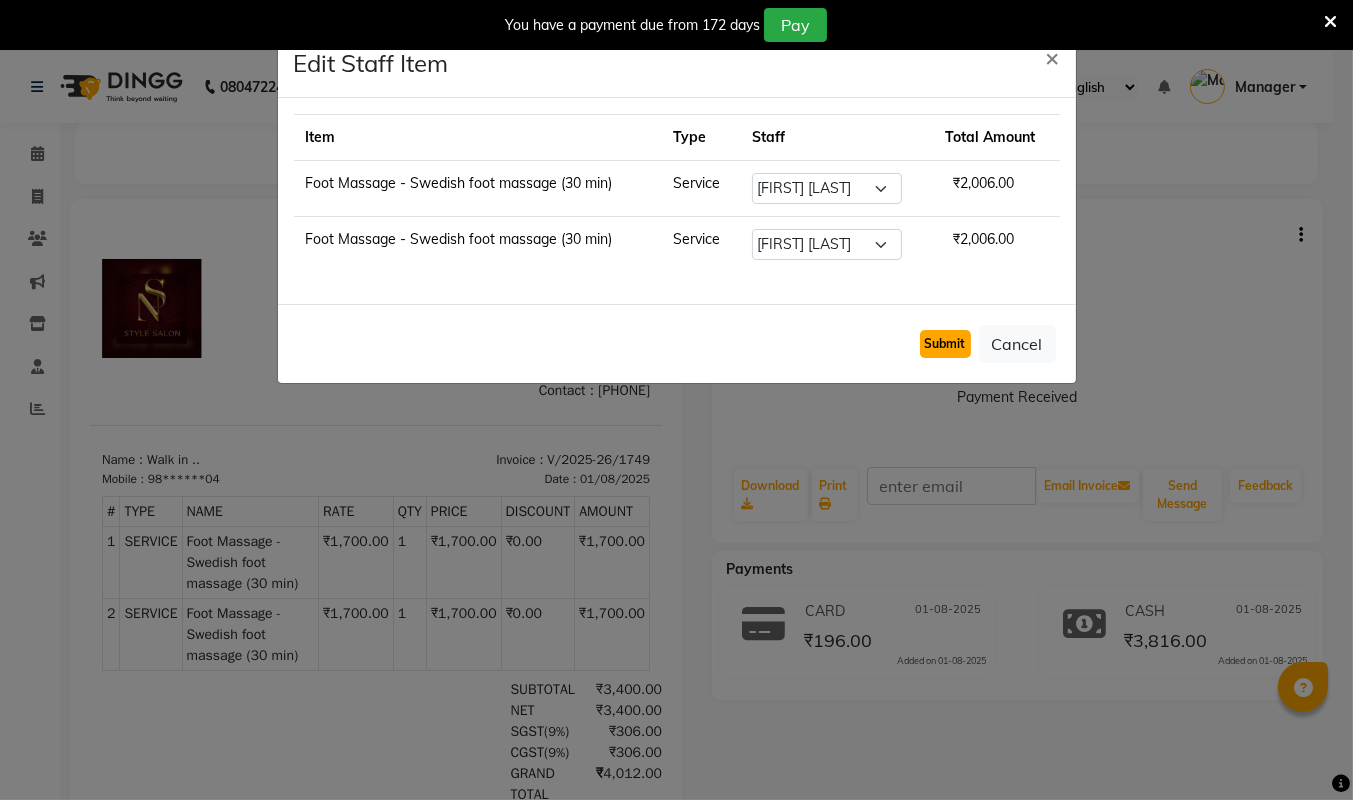 click on "Submit" 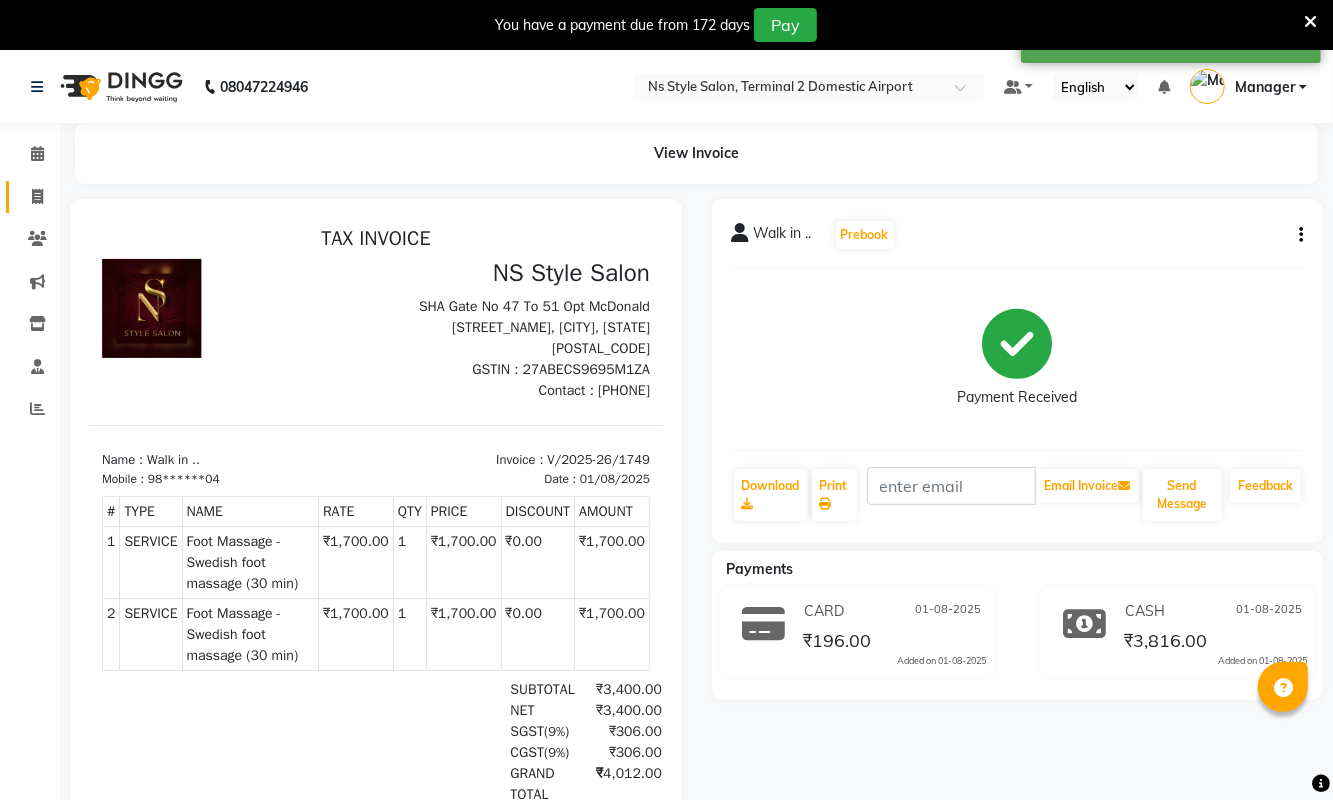 click 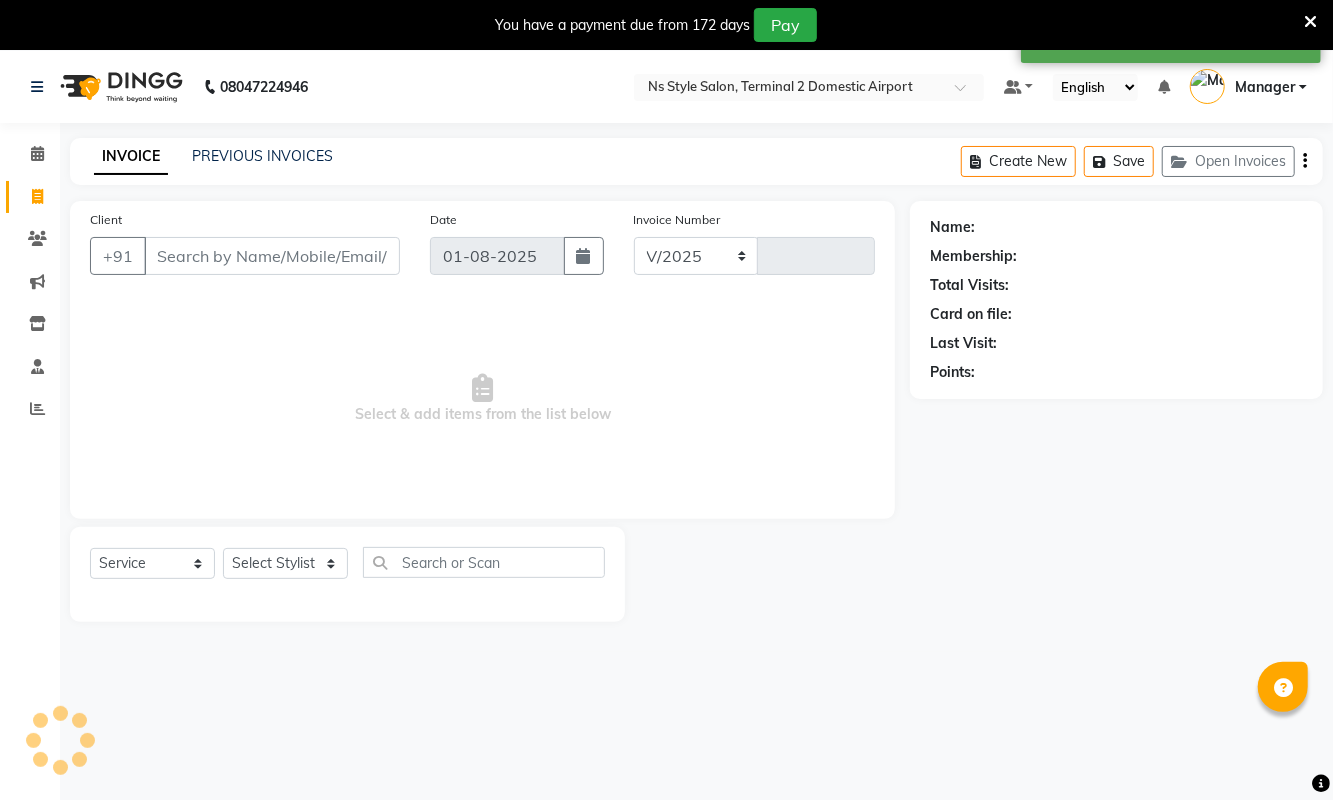 scroll, scrollTop: 51, scrollLeft: 0, axis: vertical 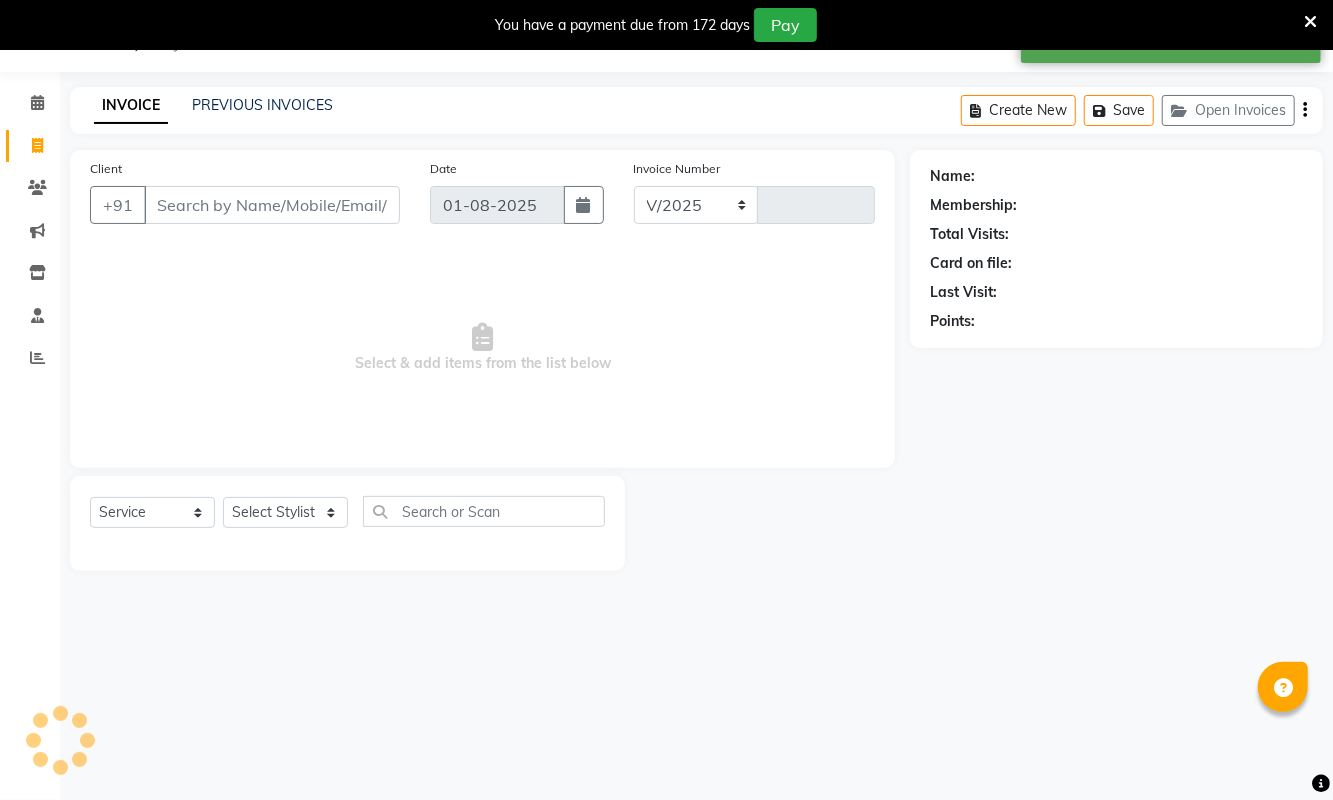 select on "5661" 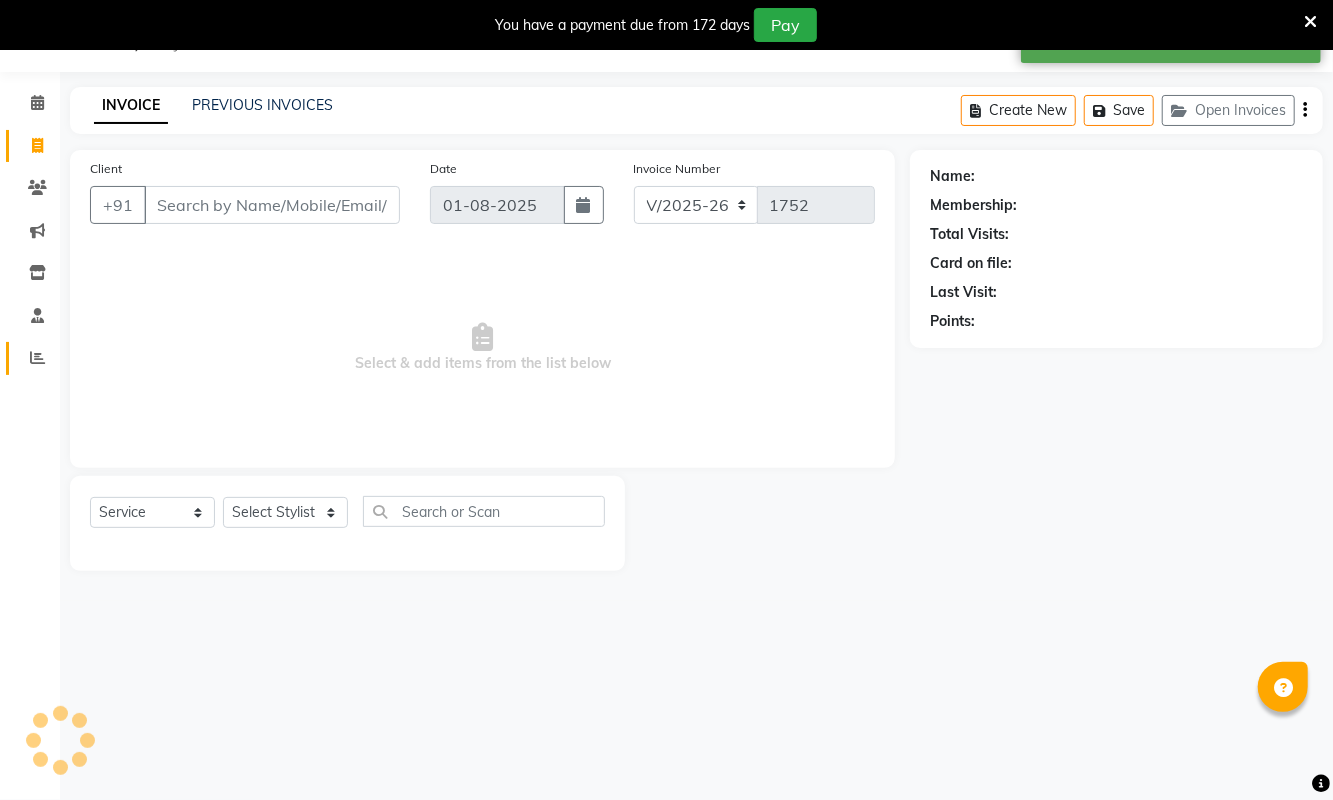 click 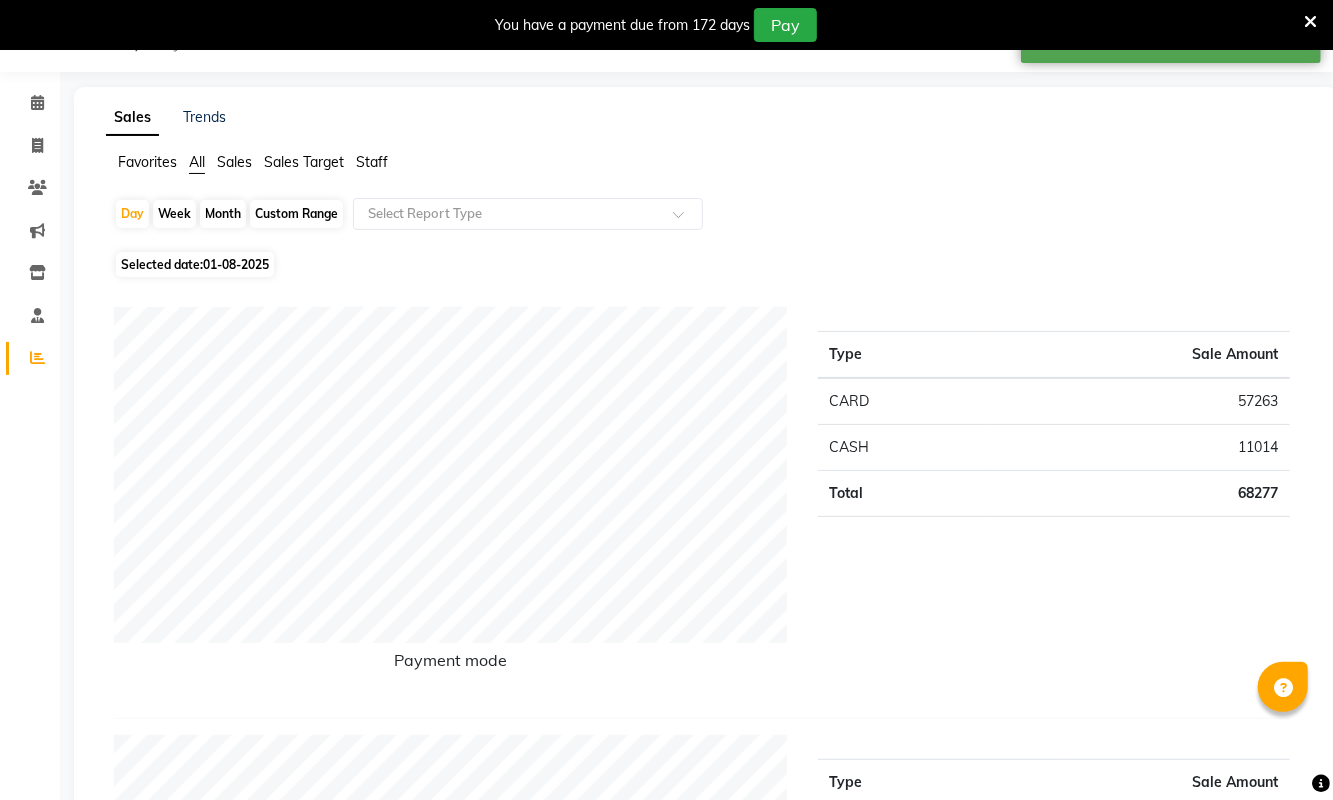 click on "Staff" 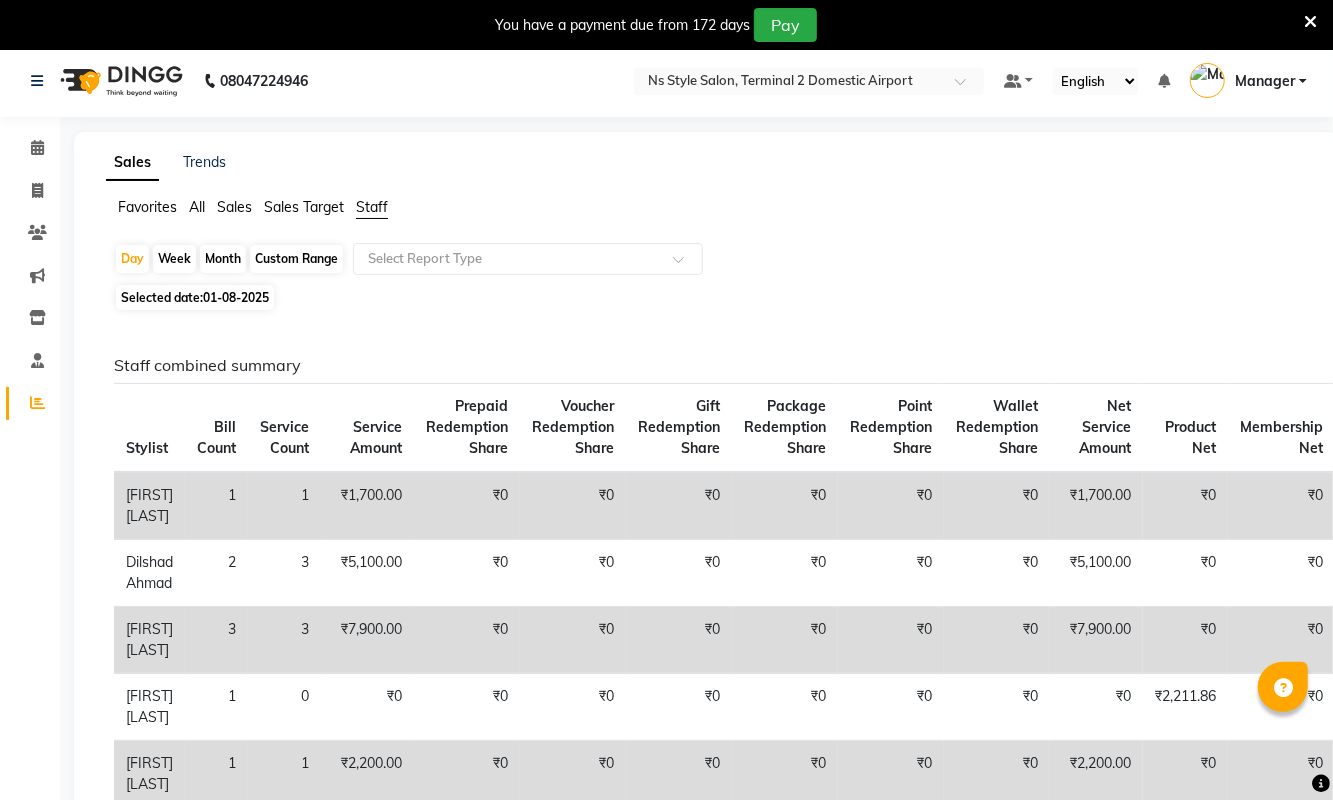 scroll, scrollTop: 0, scrollLeft: 0, axis: both 